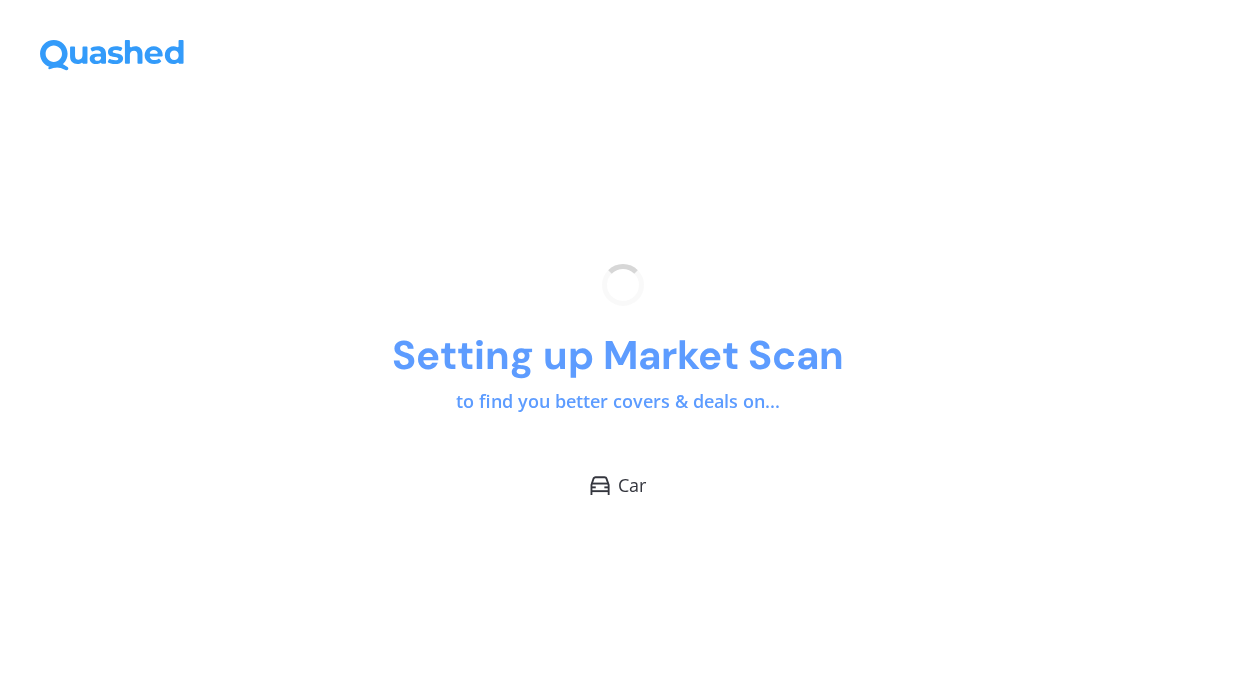 scroll, scrollTop: 0, scrollLeft: 0, axis: both 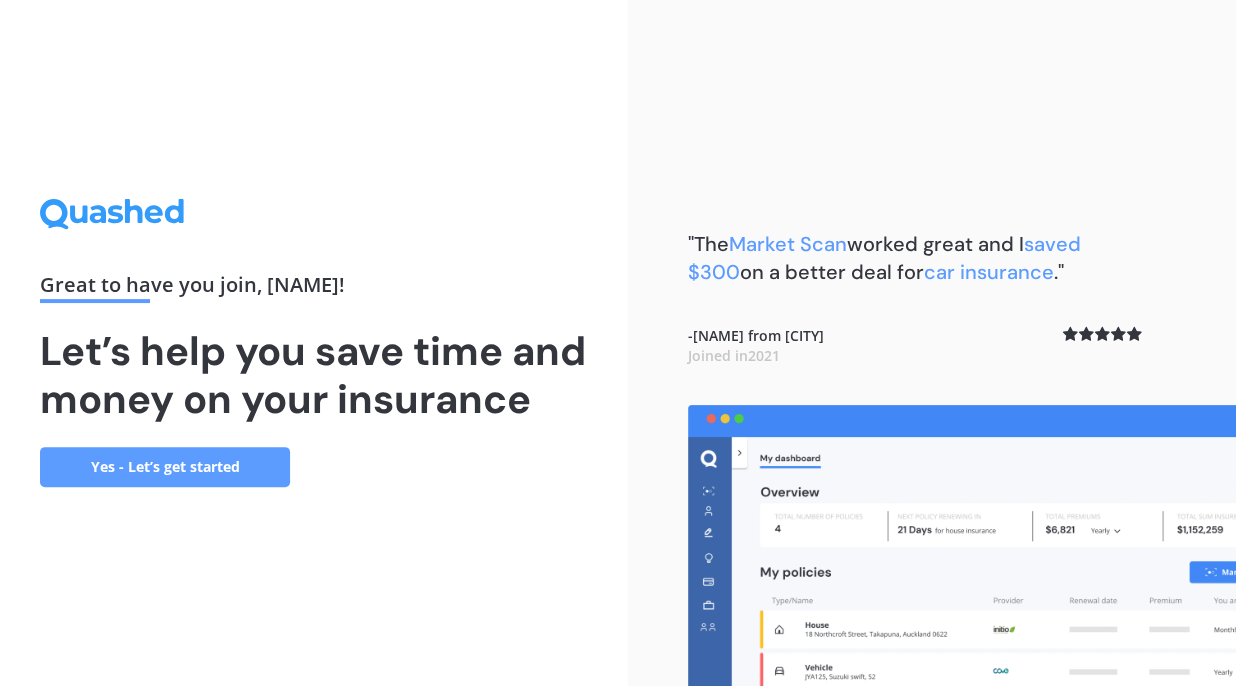 click on "Yes - Let’s get started" at bounding box center (165, 467) 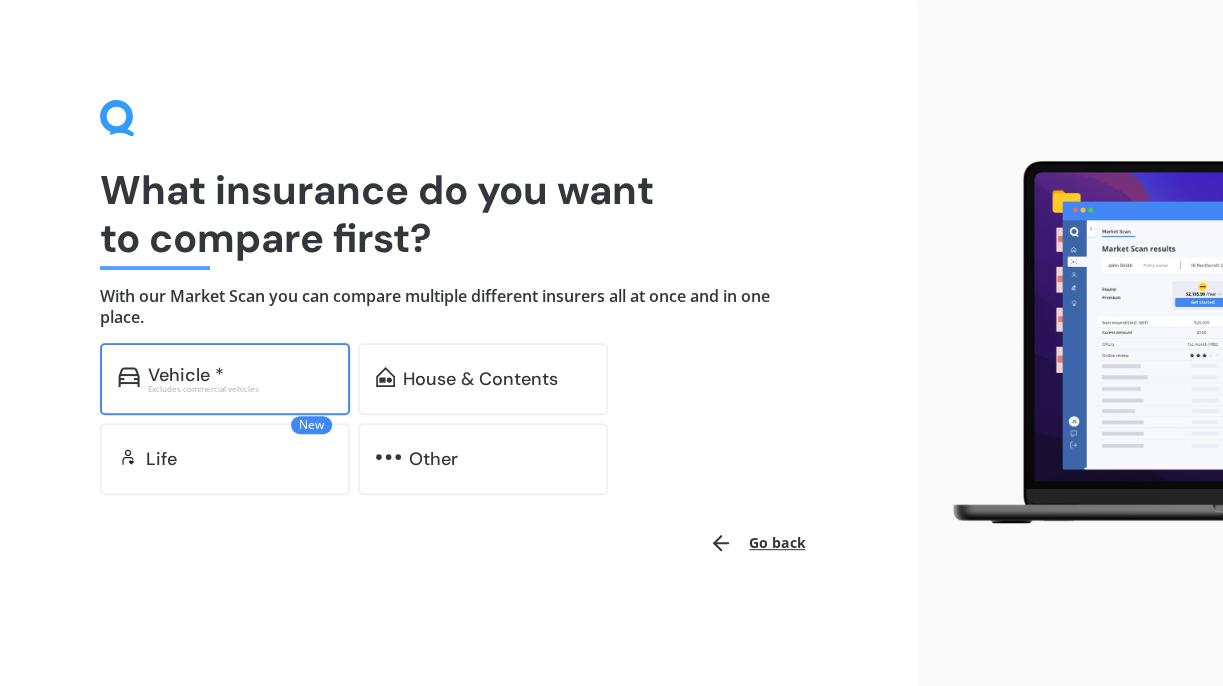 click on "Vehicle *" at bounding box center [186, 375] 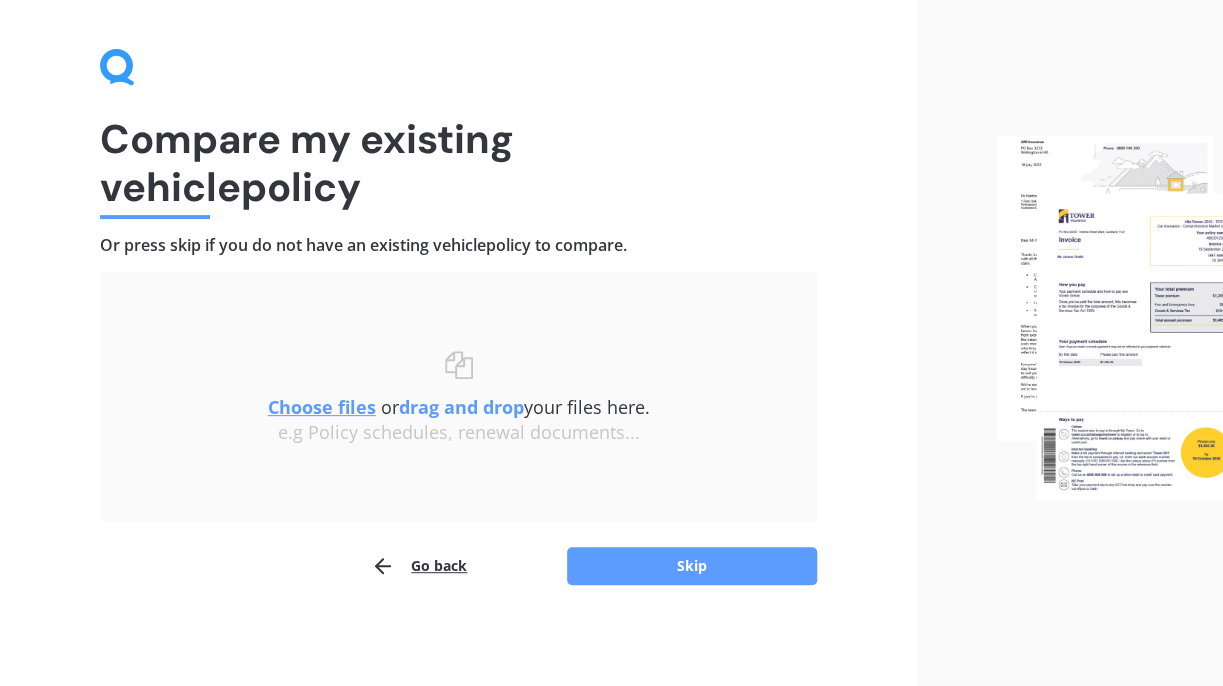 scroll, scrollTop: 76, scrollLeft: 0, axis: vertical 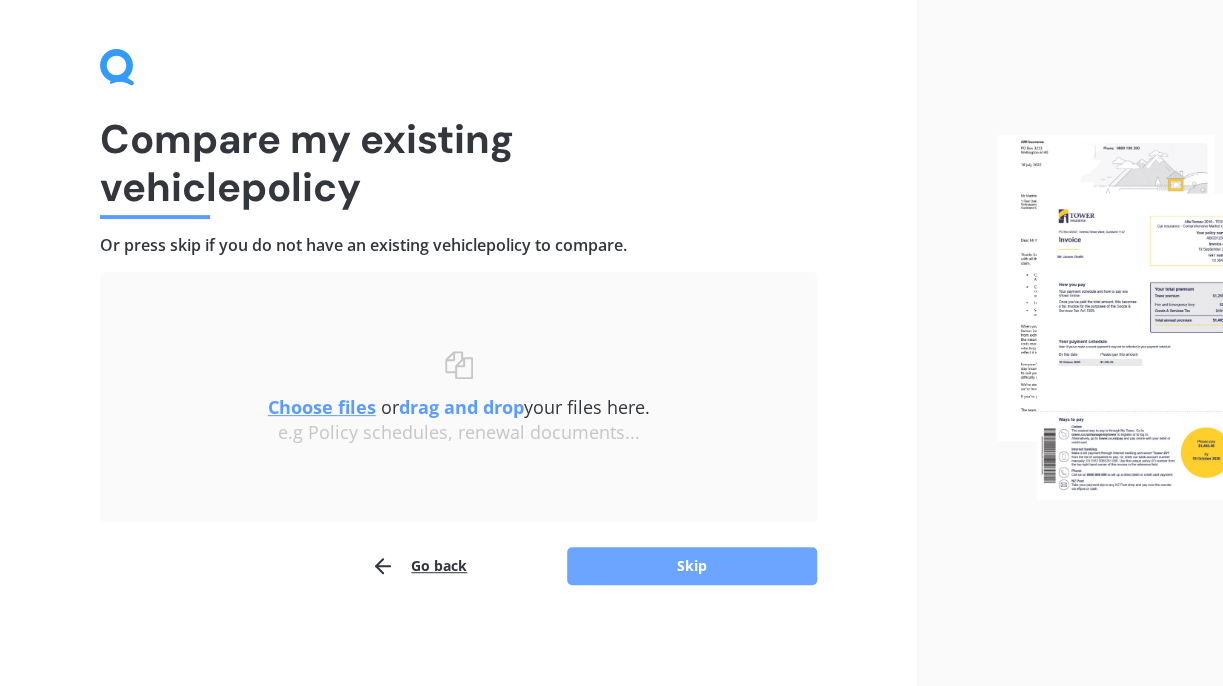 click on "Skip" at bounding box center [692, 566] 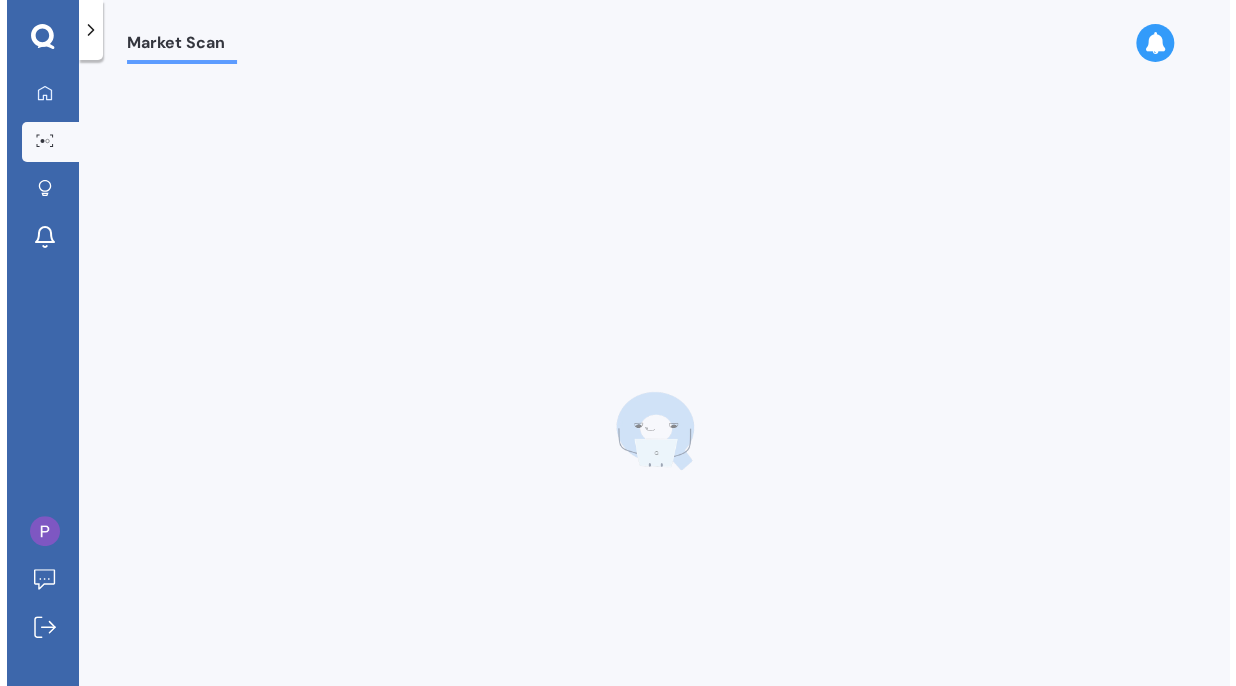 scroll, scrollTop: 0, scrollLeft: 0, axis: both 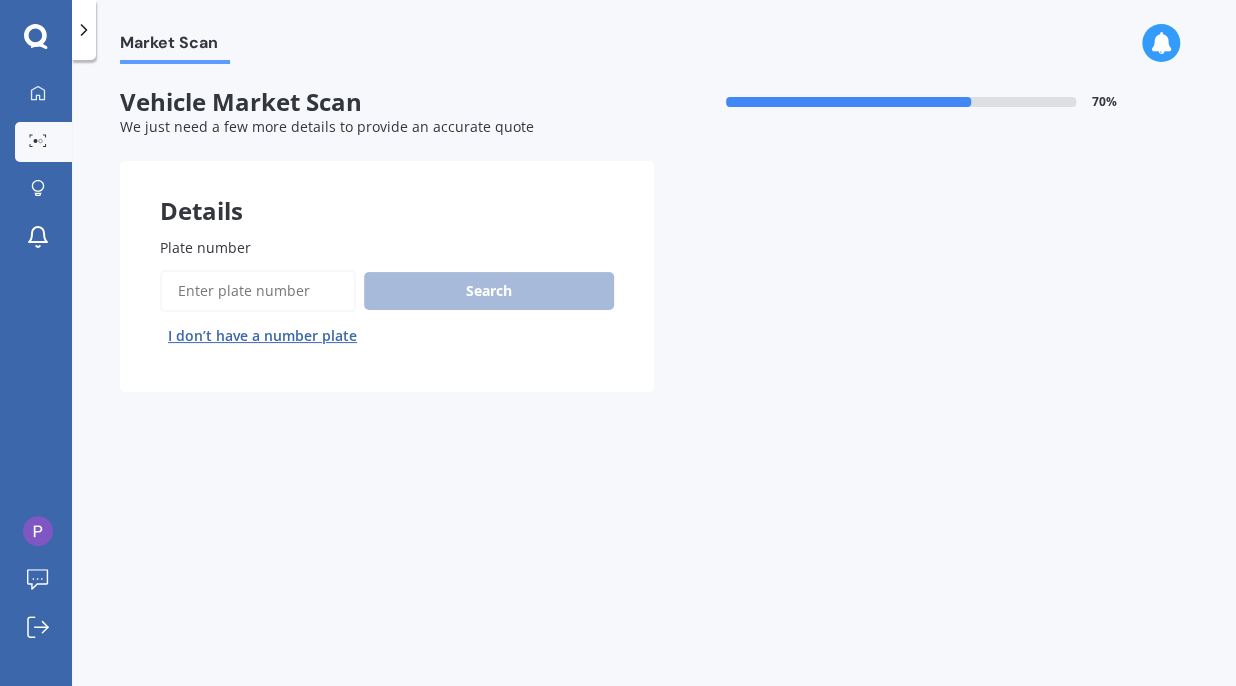 click on "Search I don’t have a number plate" at bounding box center [387, 311] 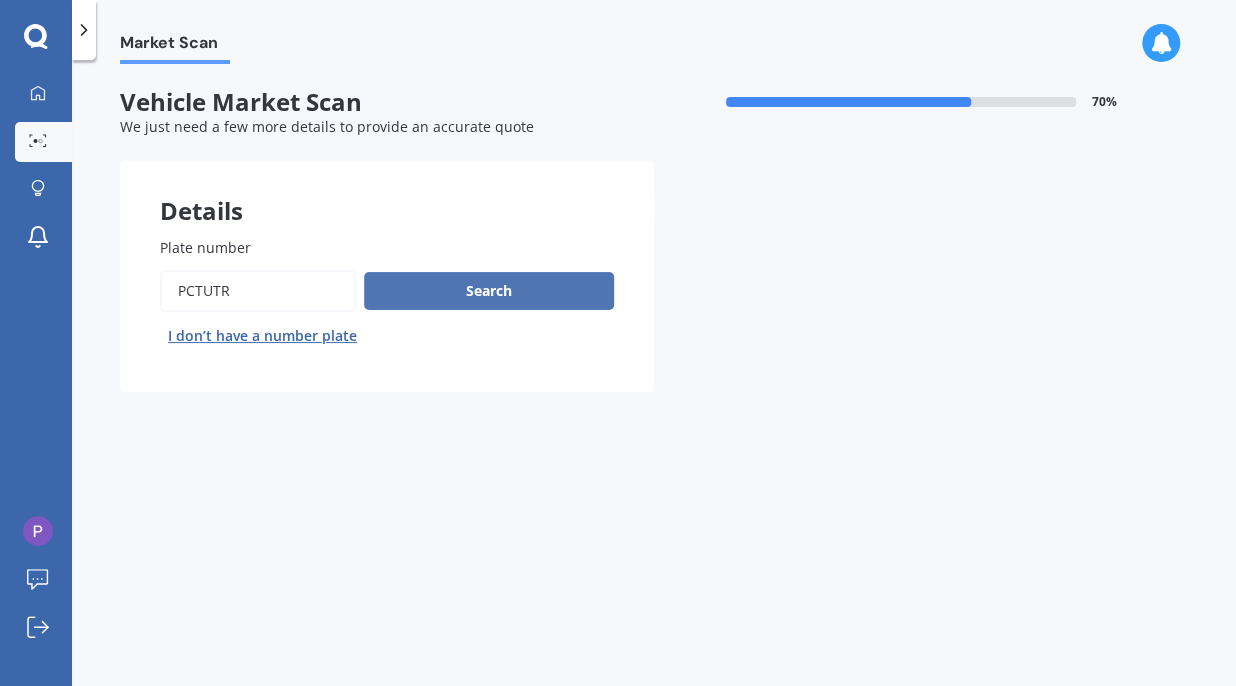type on "pctutr" 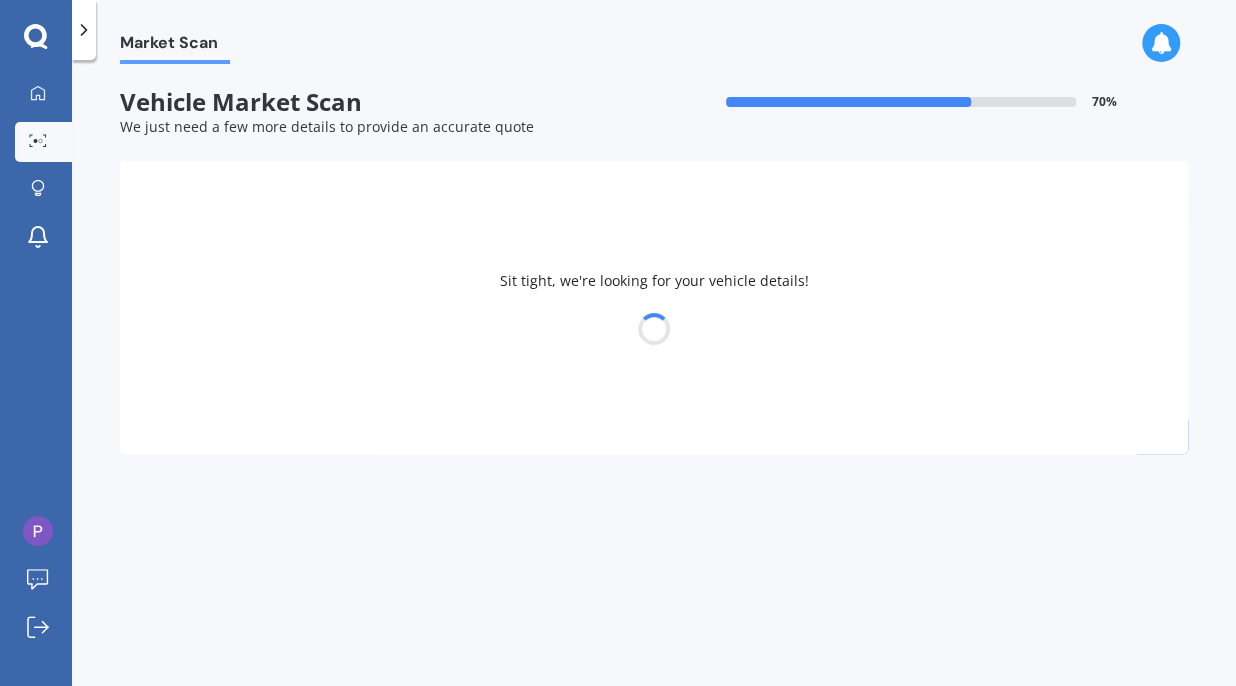 select on "KIA" 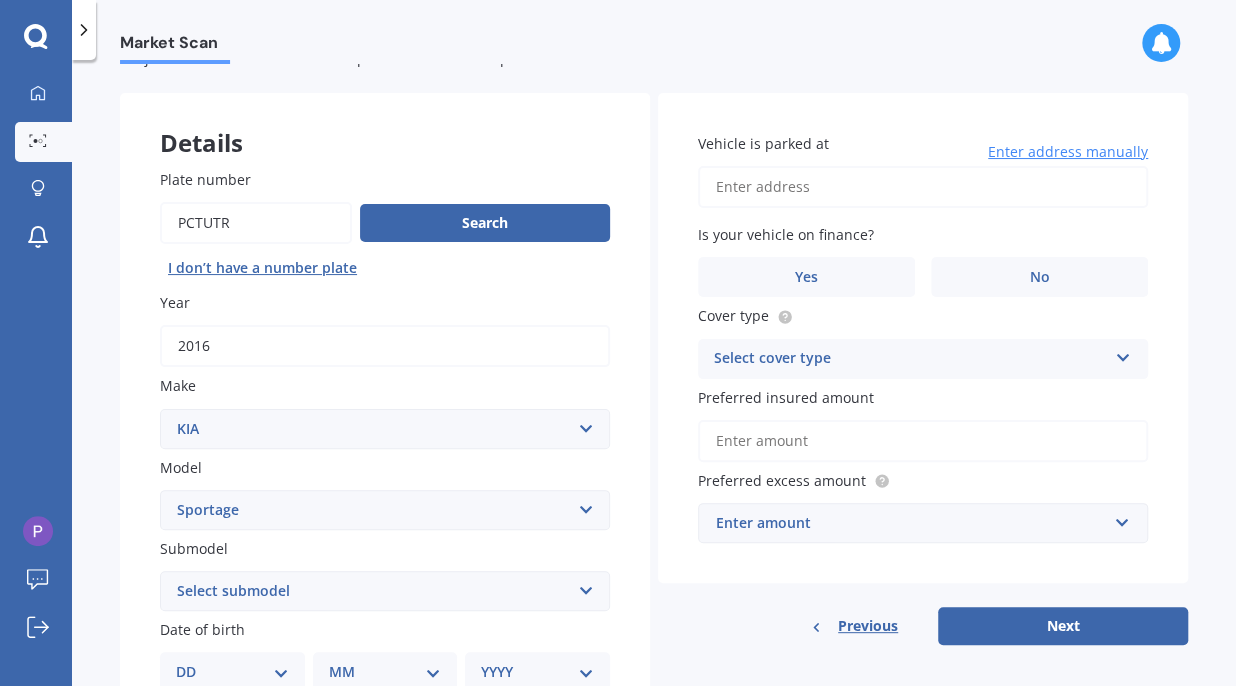 scroll, scrollTop: 70, scrollLeft: 0, axis: vertical 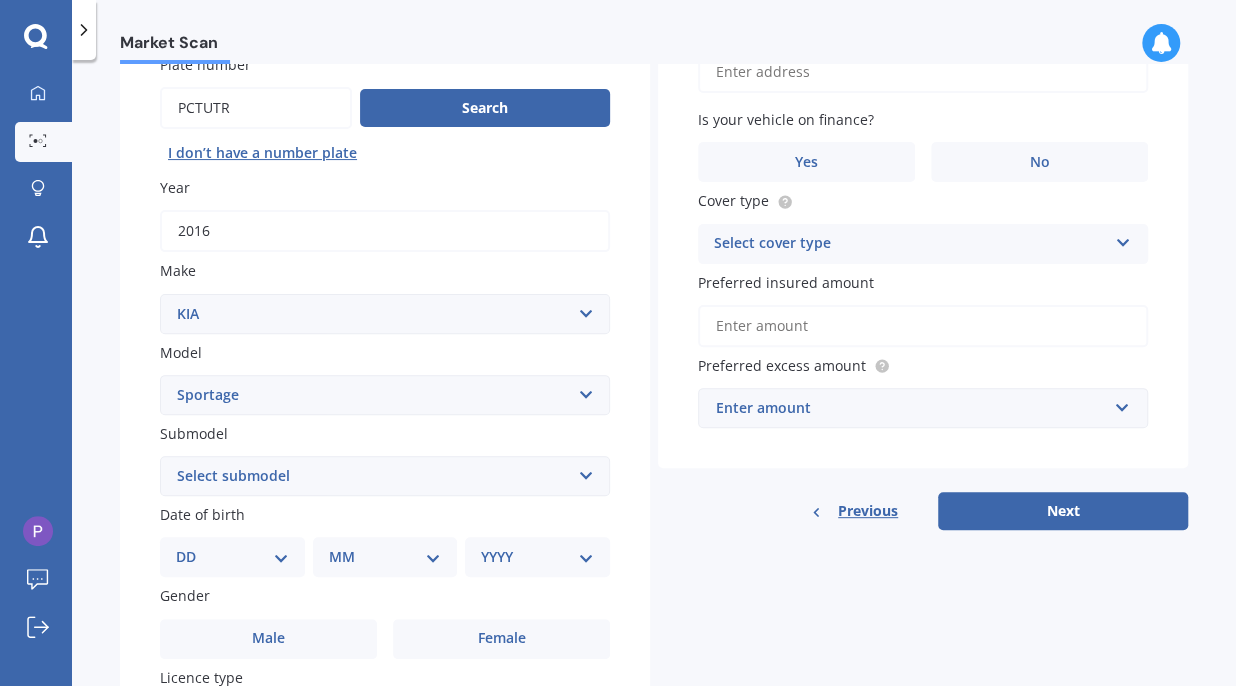drag, startPoint x: 578, startPoint y: 467, endPoint x: 1225, endPoint y: 202, distance: 699.1666 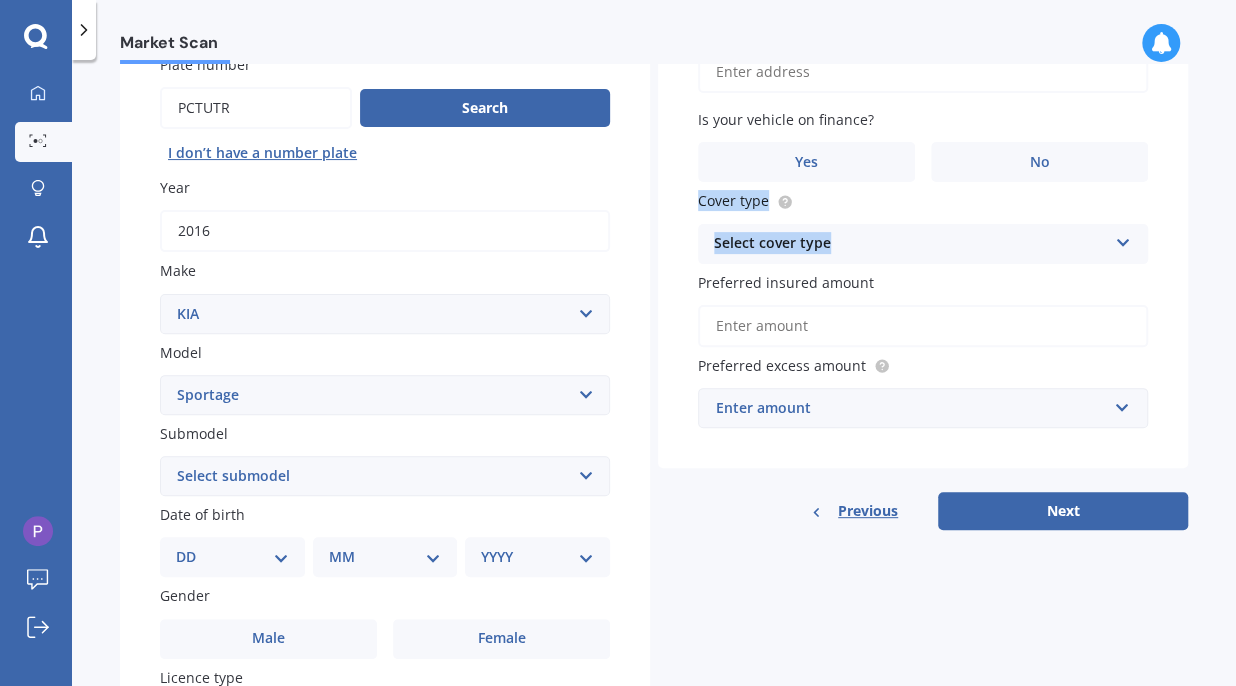 drag, startPoint x: 1224, startPoint y: 180, endPoint x: 1224, endPoint y: 208, distance: 28 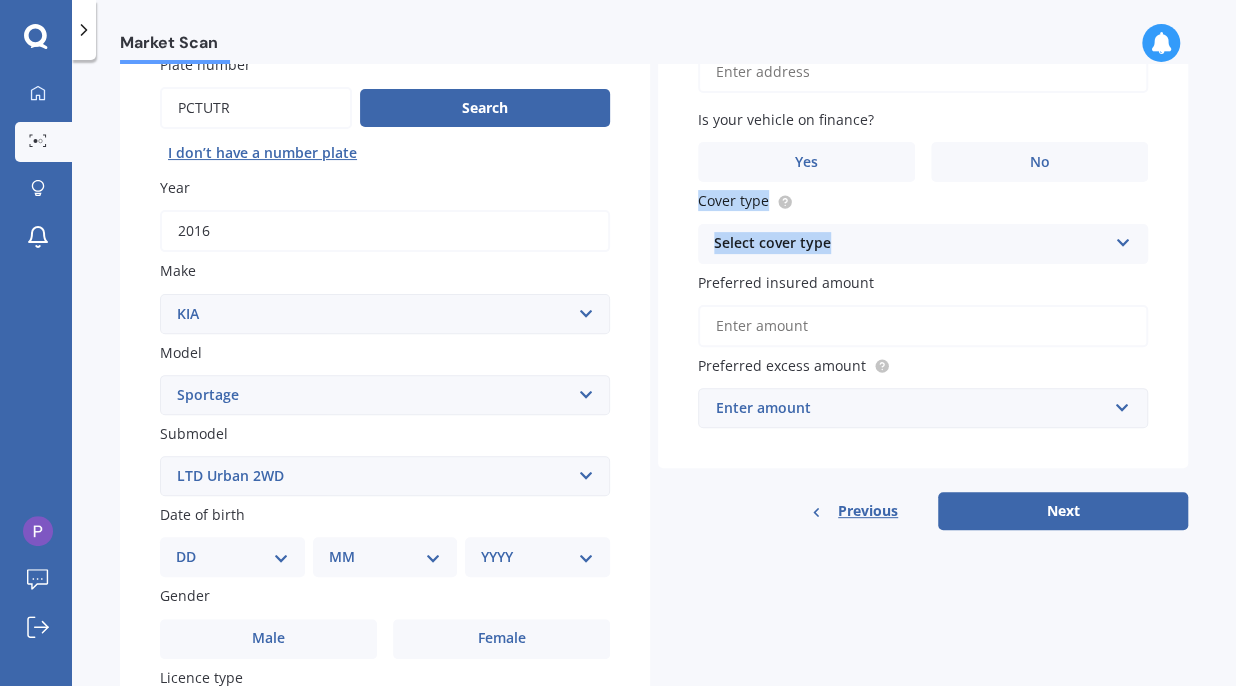 select on "17" 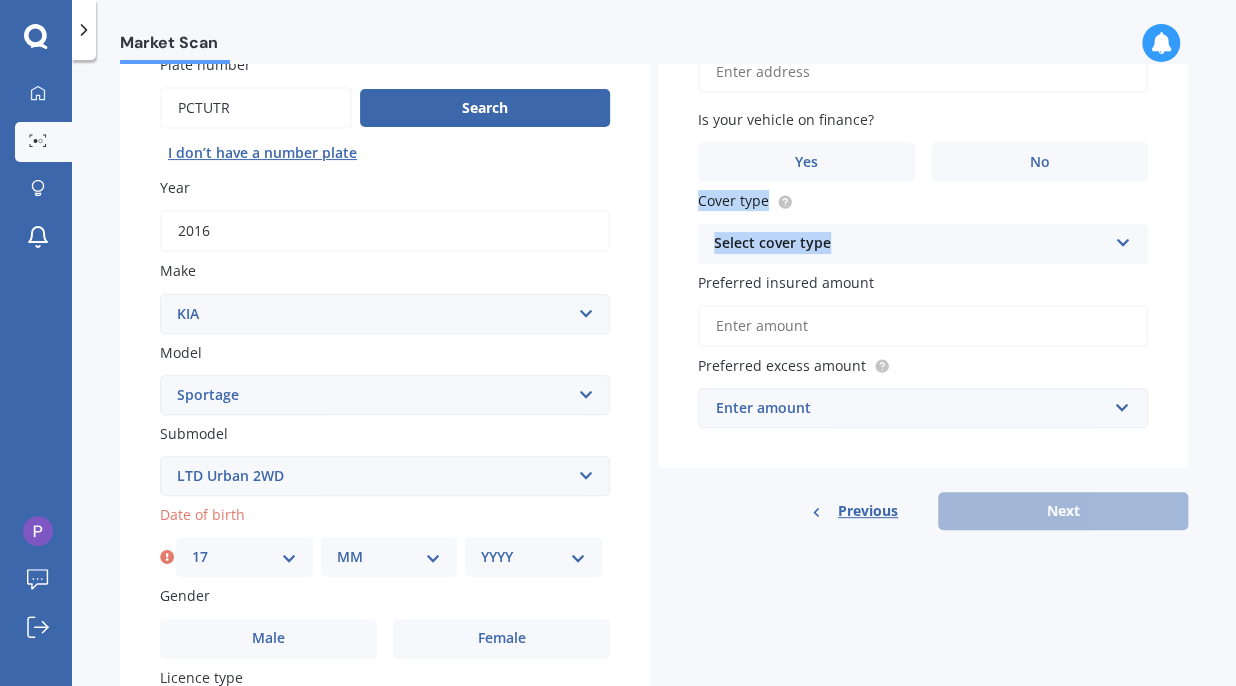 select on "12" 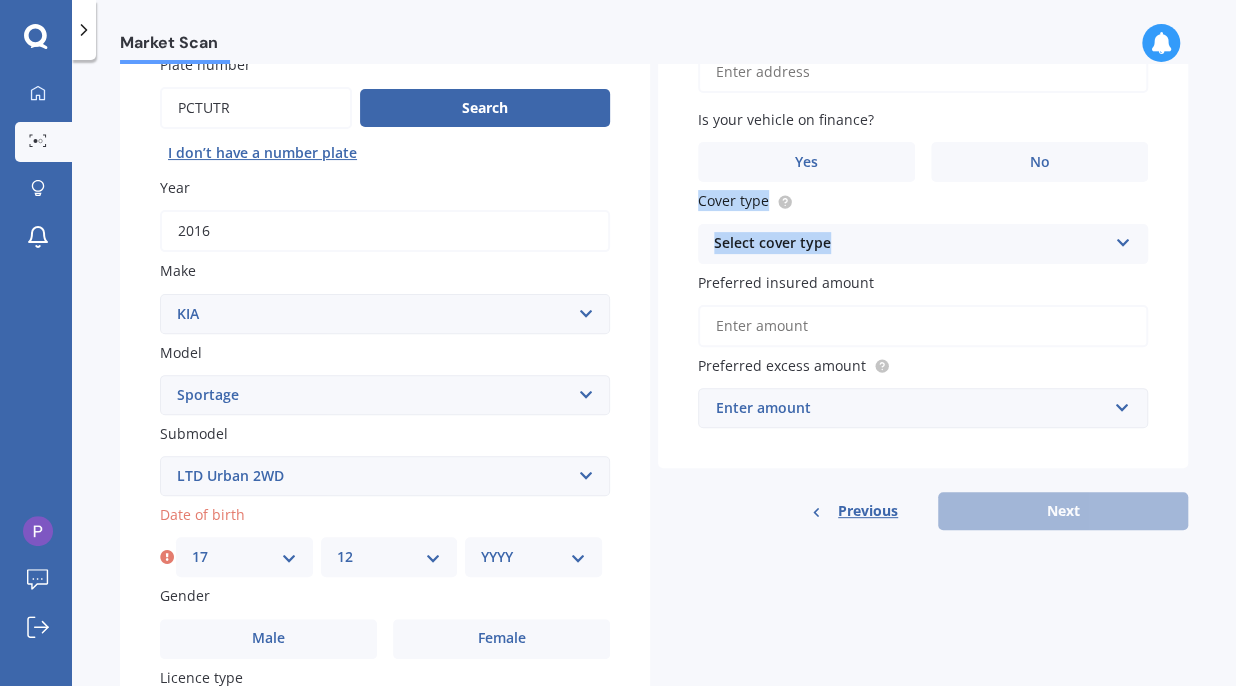 select on "1945" 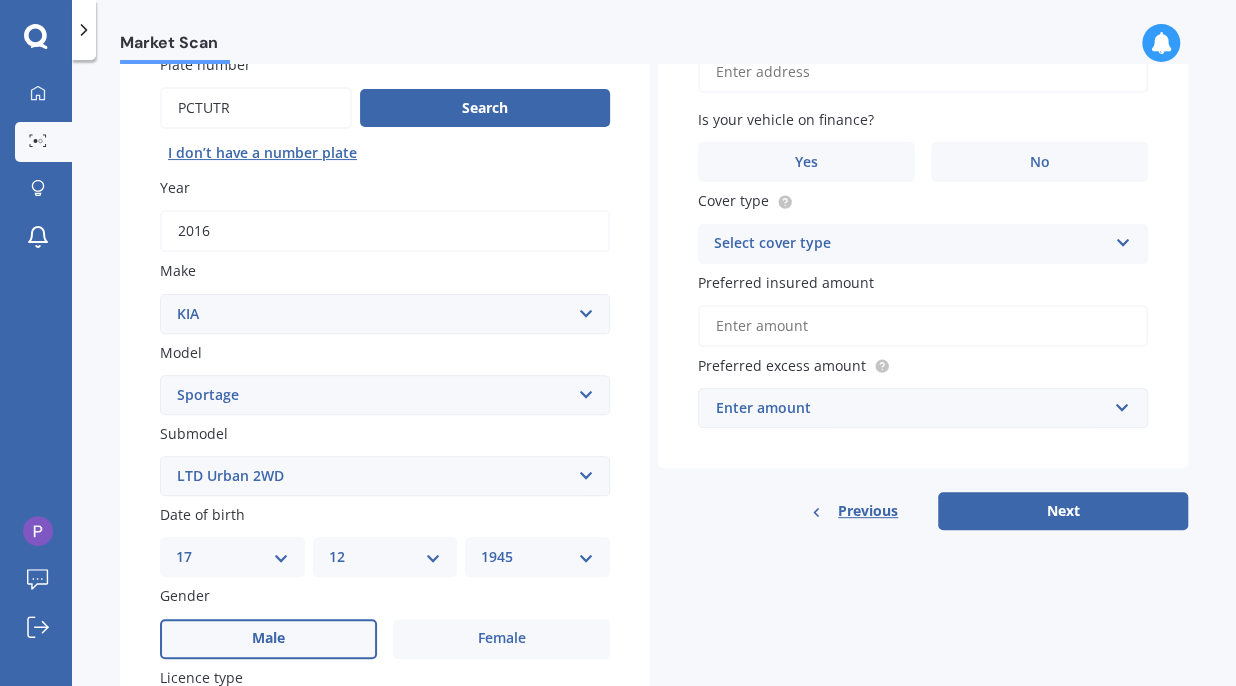 click on "Male" at bounding box center (268, 638) 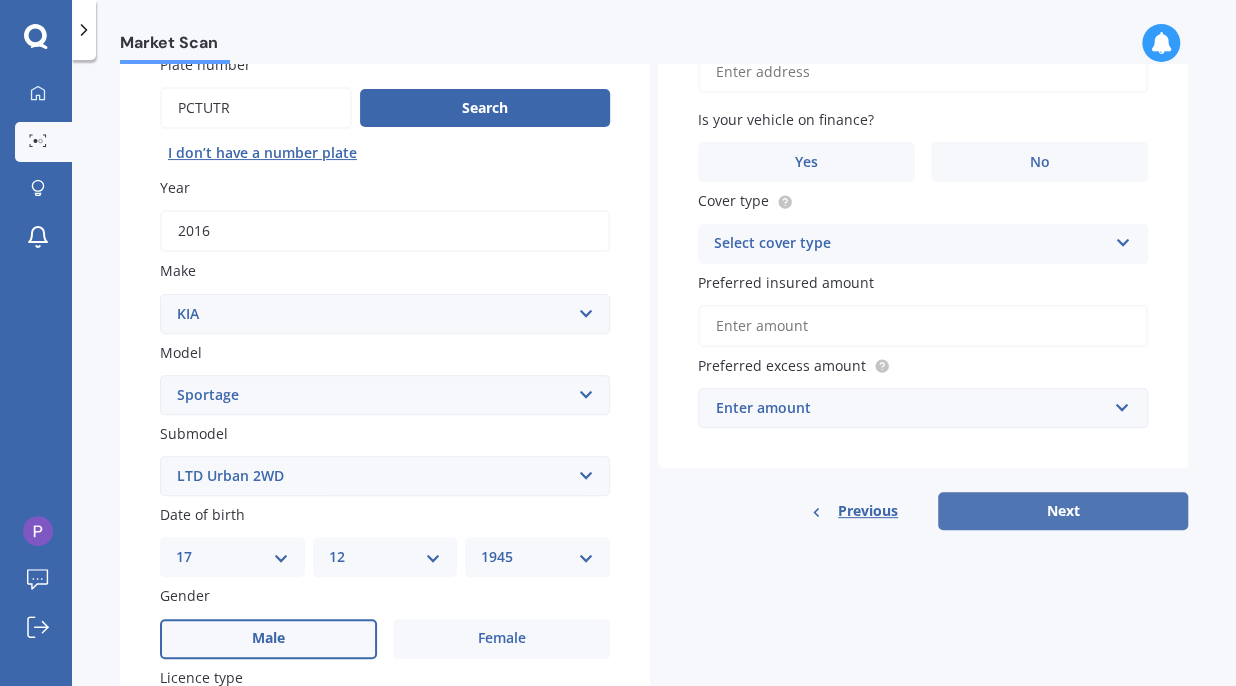 click on "Next" at bounding box center (1063, 511) 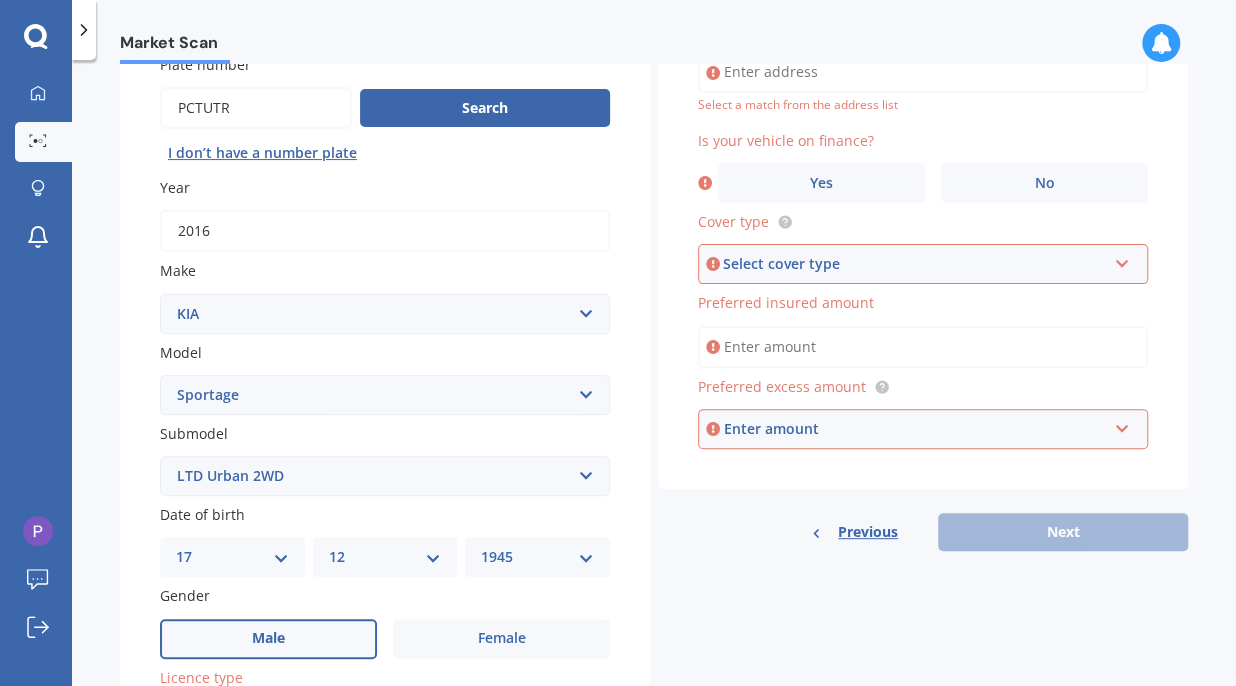 scroll, scrollTop: 224, scrollLeft: 0, axis: vertical 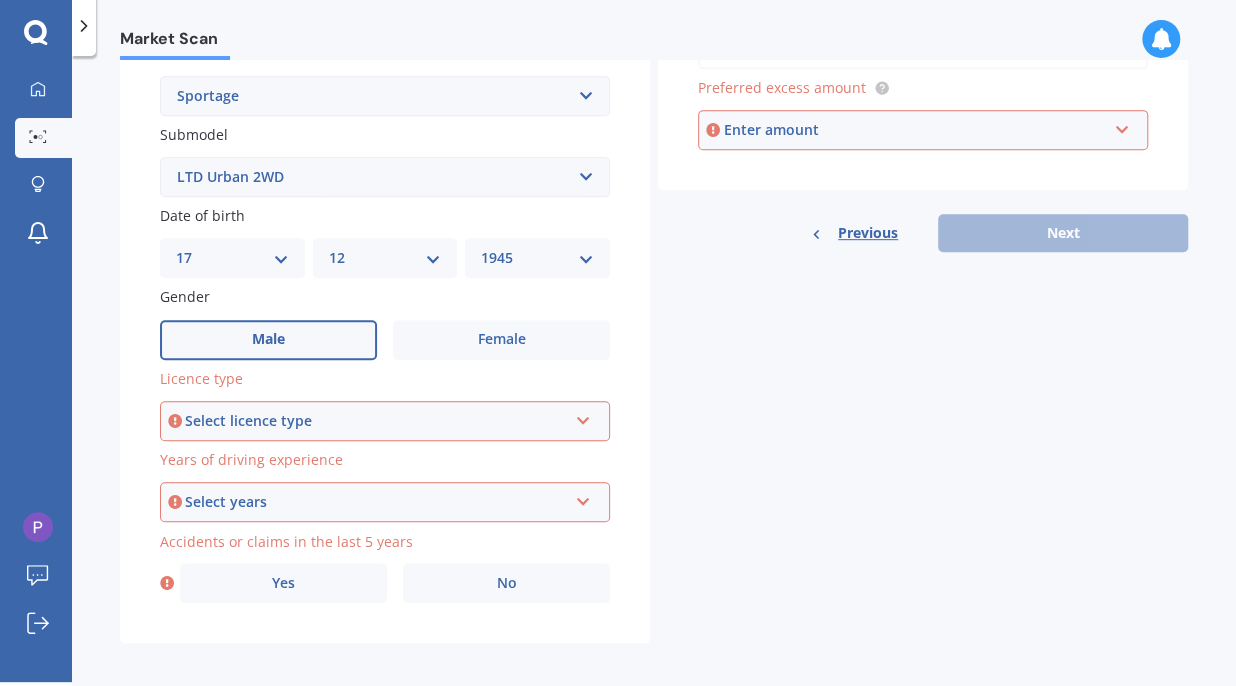 click at bounding box center [583, 417] 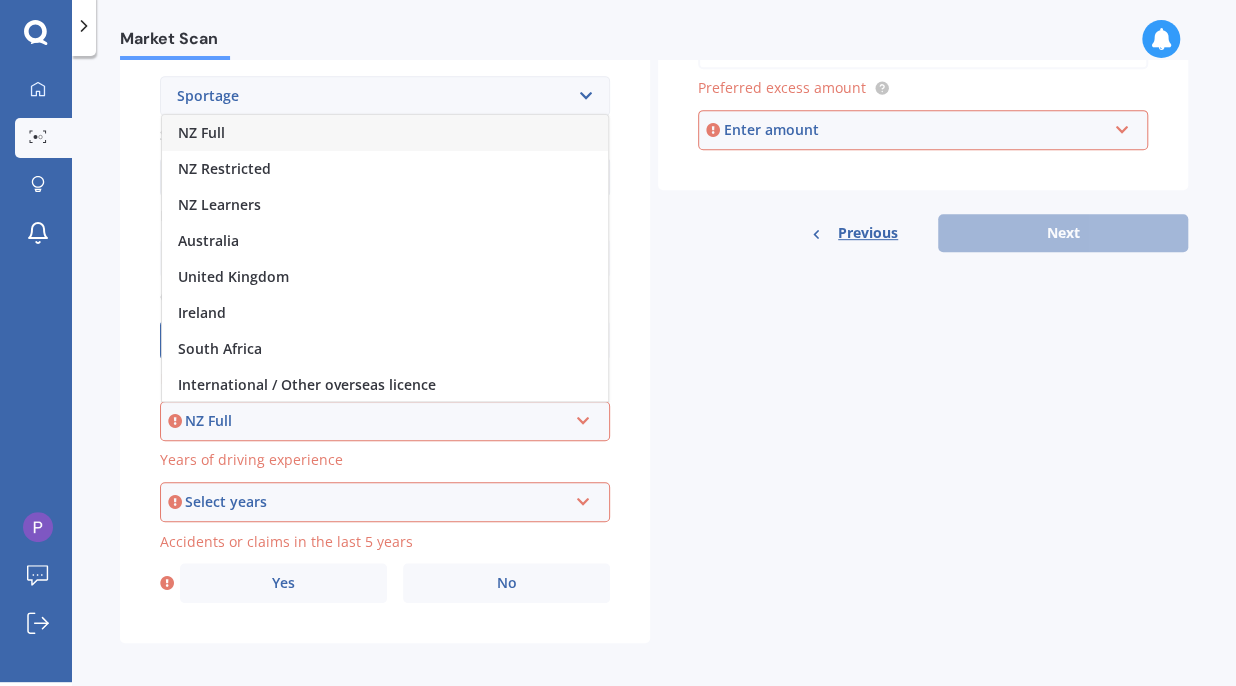 click on "NZ Full" at bounding box center (201, 132) 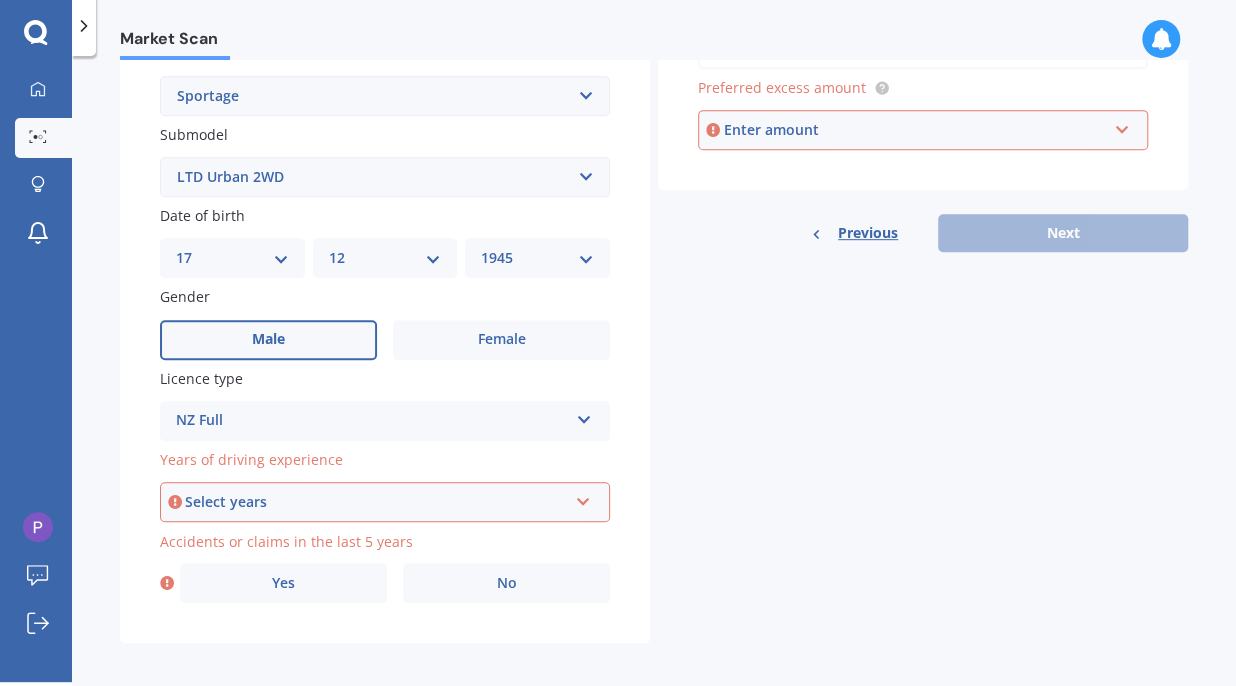 click at bounding box center [583, 498] 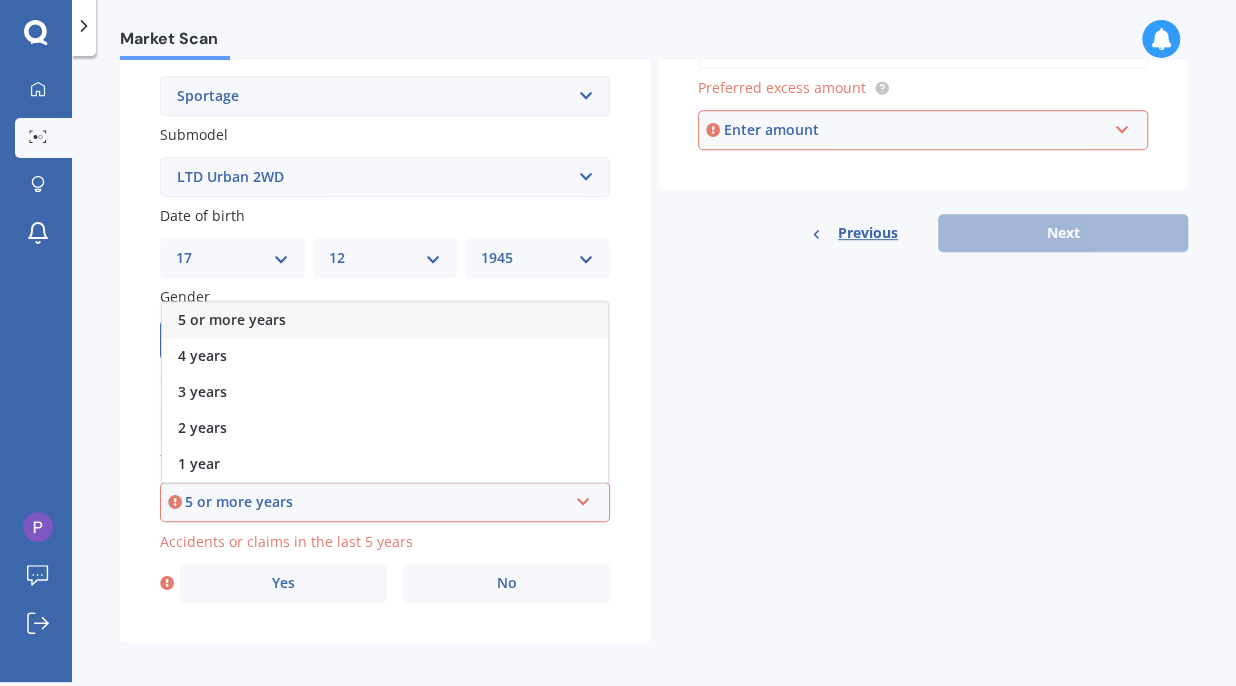 click on "5 or more years" at bounding box center [376, 502] 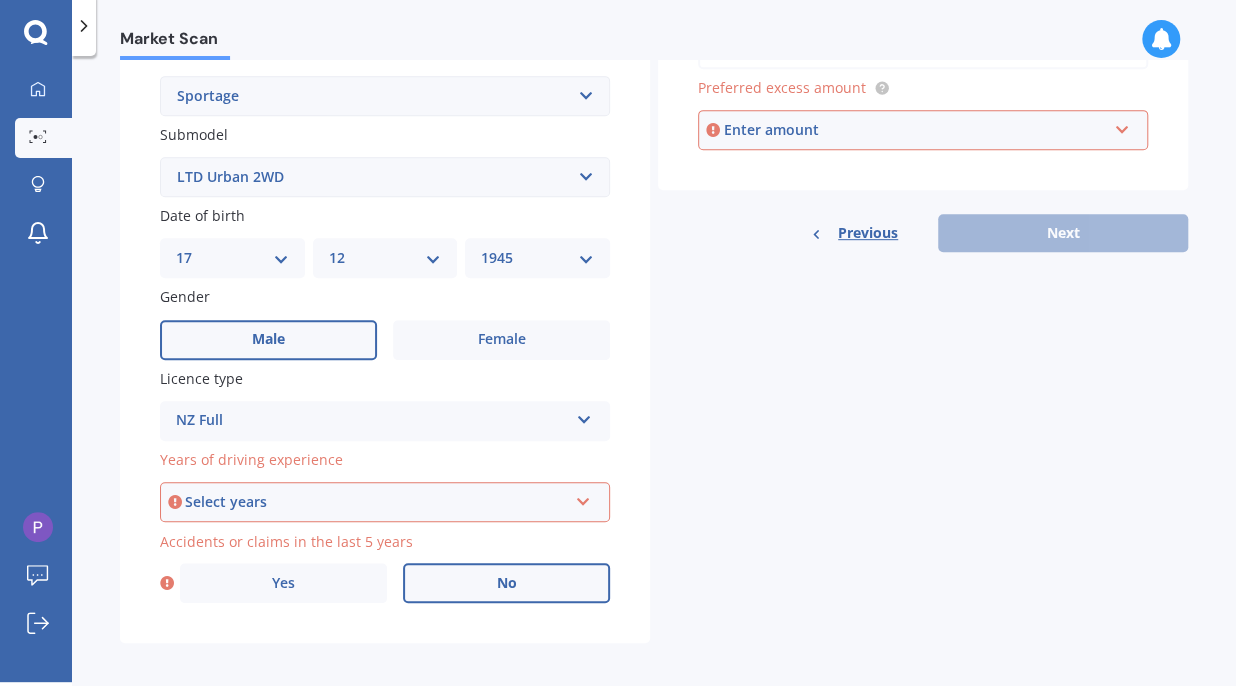 click on "No" at bounding box center (507, 583) 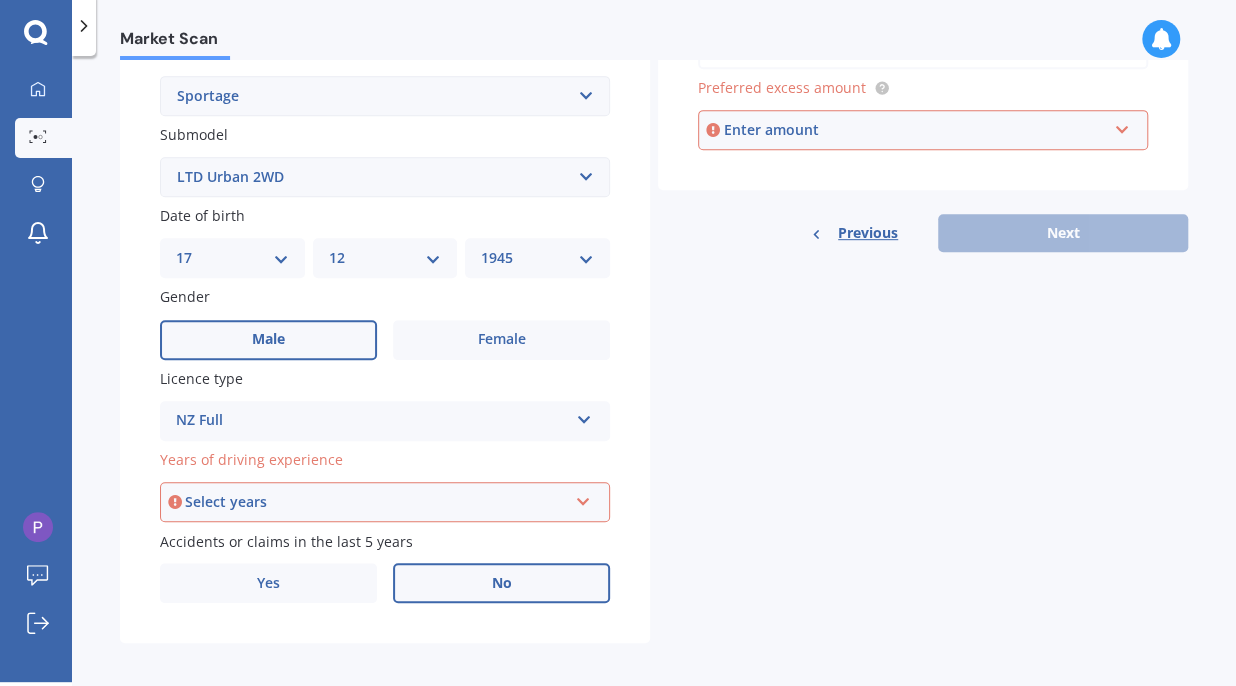 click on "Enter amount" at bounding box center [915, 130] 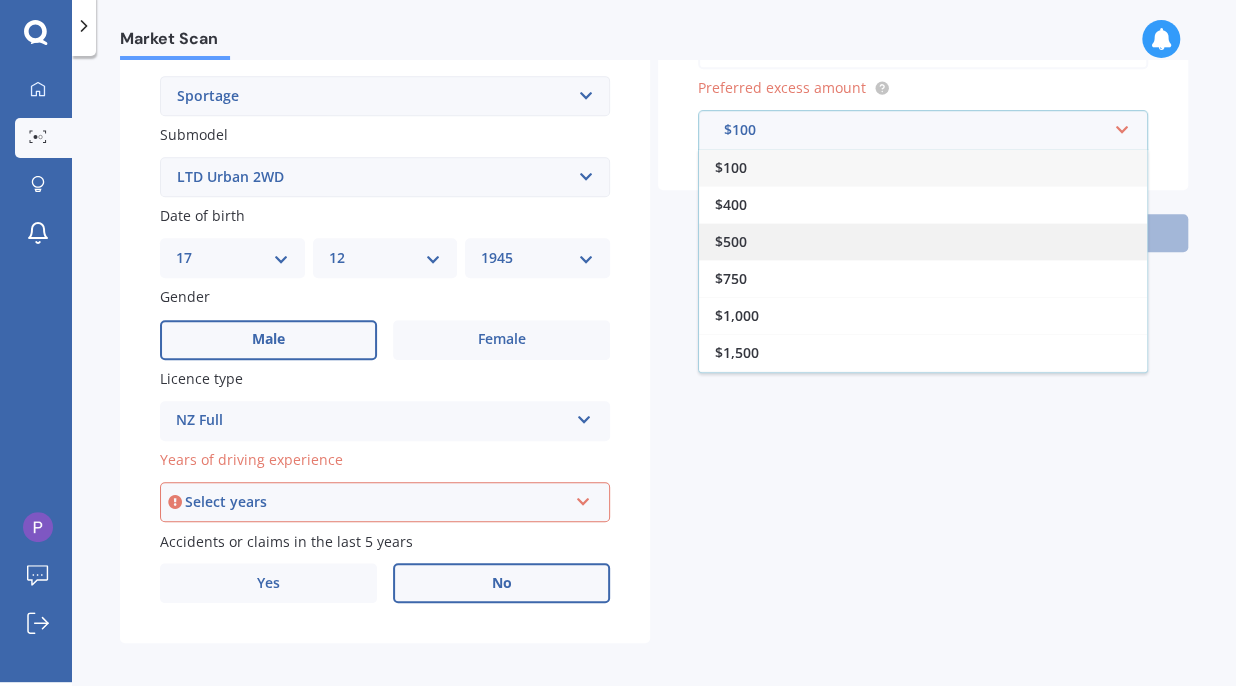 click on "$500" at bounding box center (923, 241) 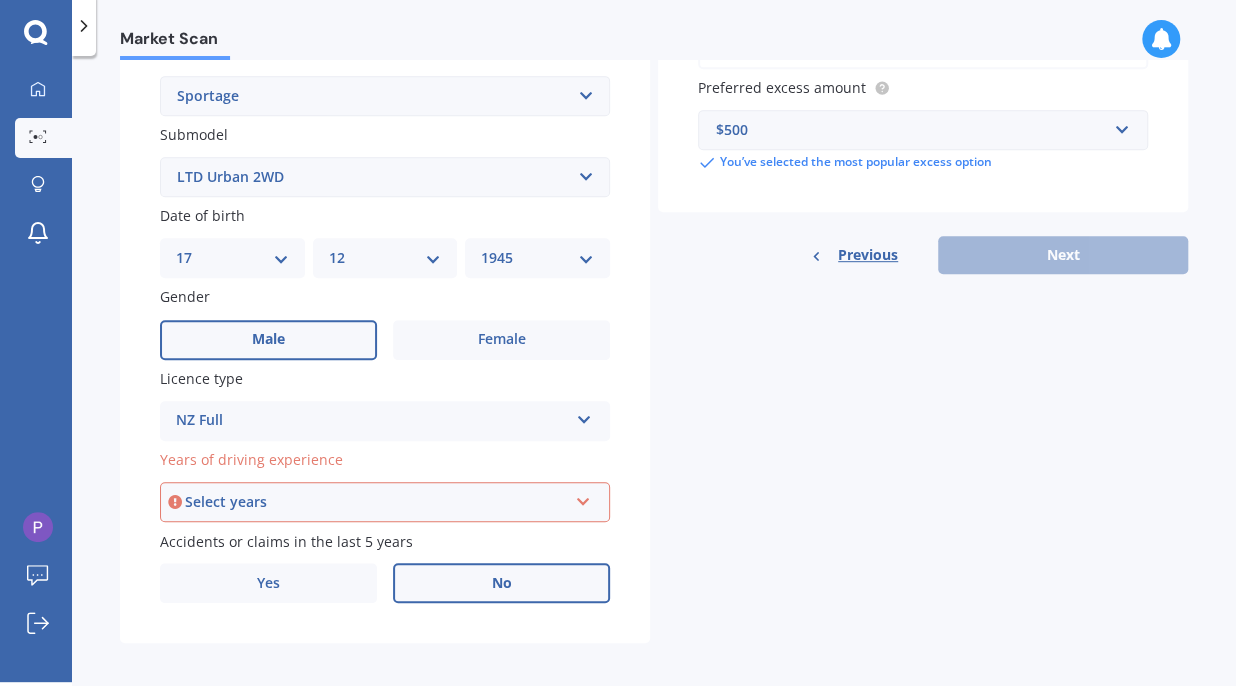 click on "Previous Next" at bounding box center [923, 255] 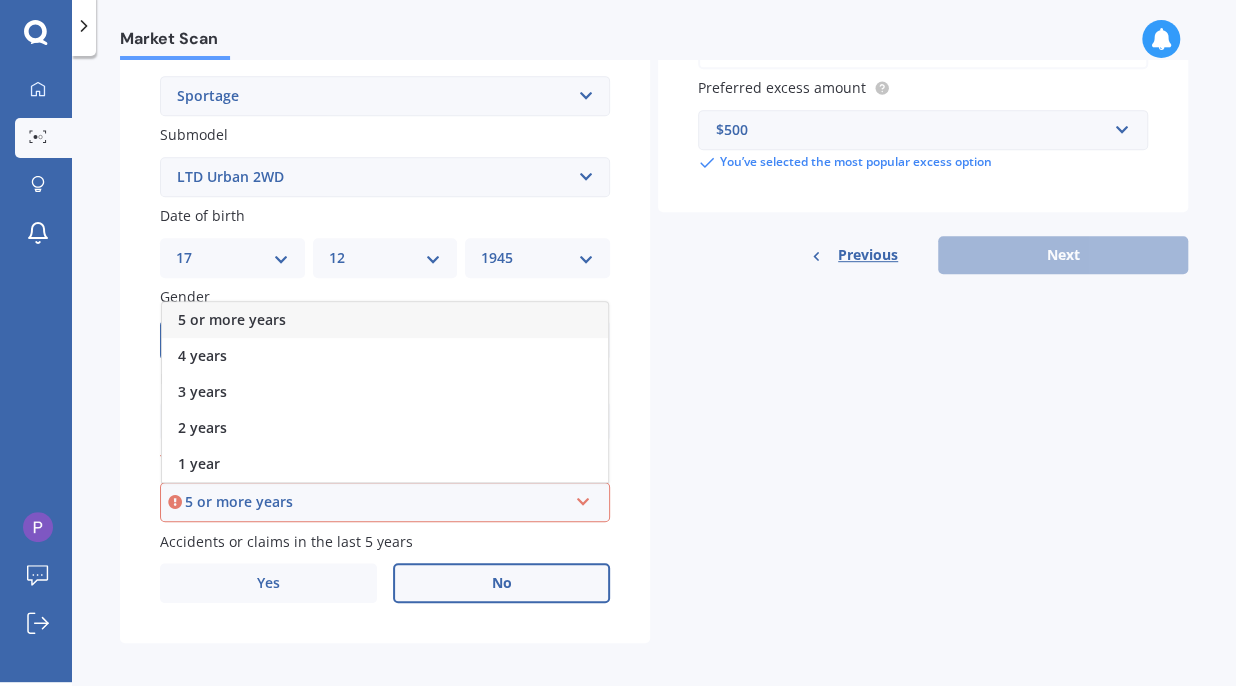 click on "5 or more years" at bounding box center [376, 502] 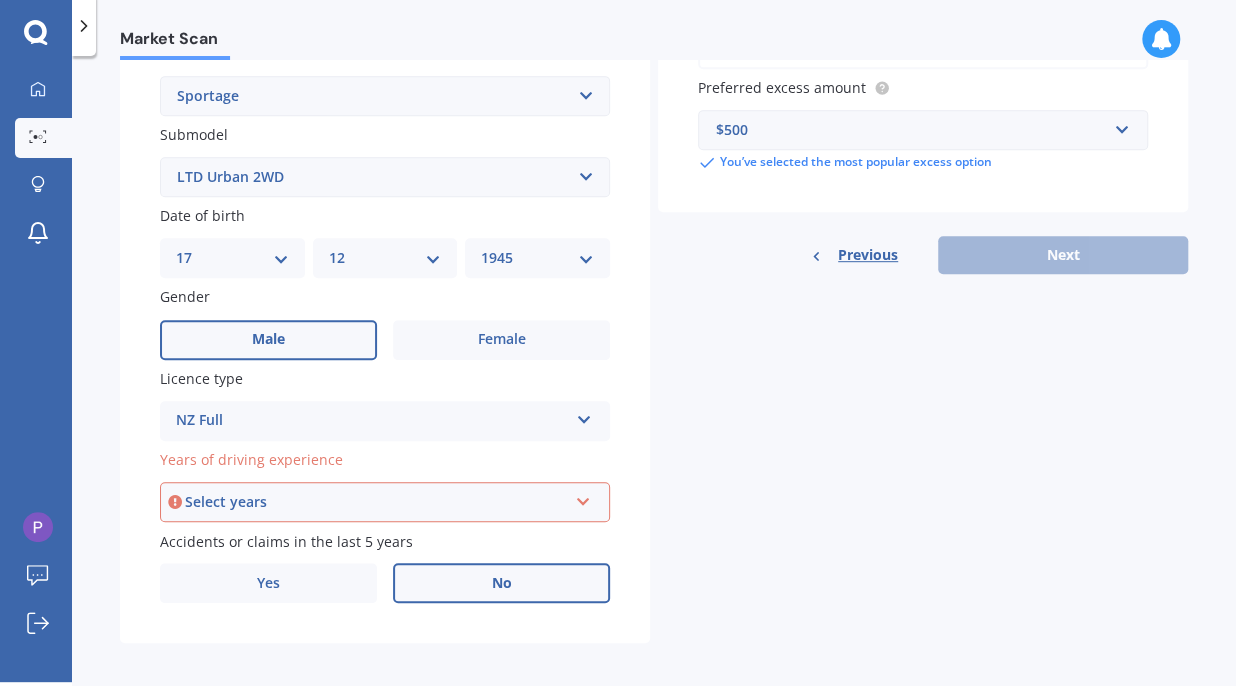 click on "Select years 5 or more years 4 years 3 years 2 years 1 year" at bounding box center (385, 502) 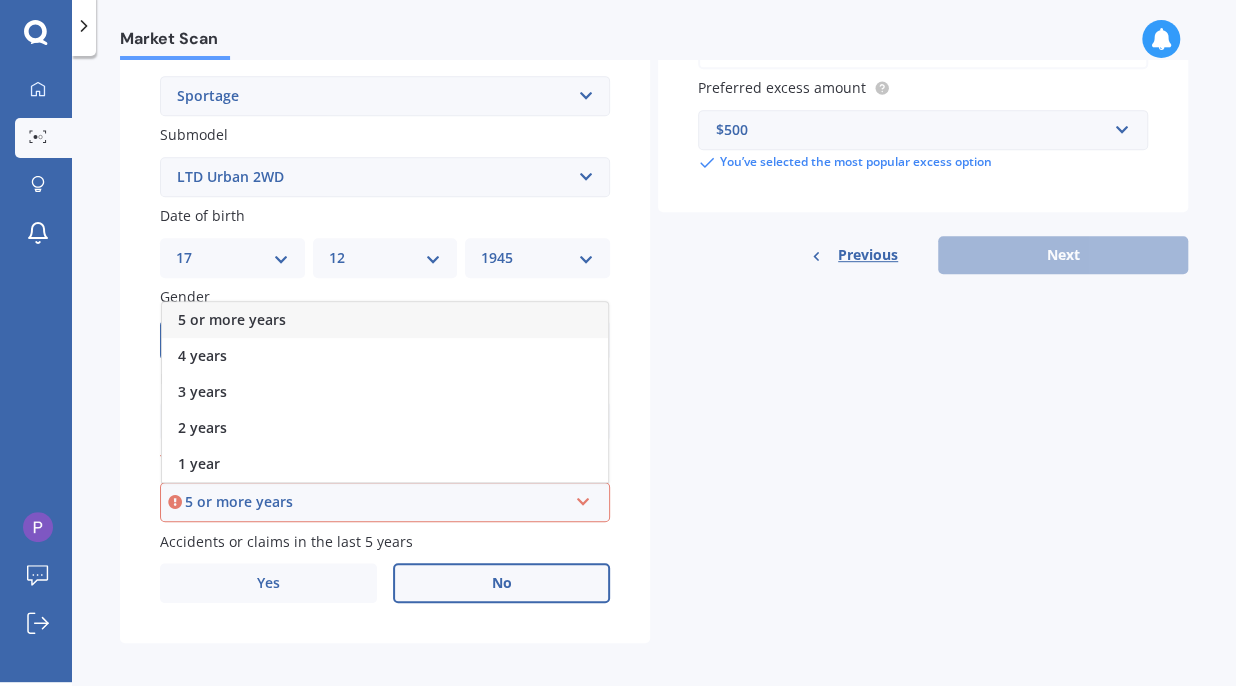 click on "5 or more years" at bounding box center (376, 502) 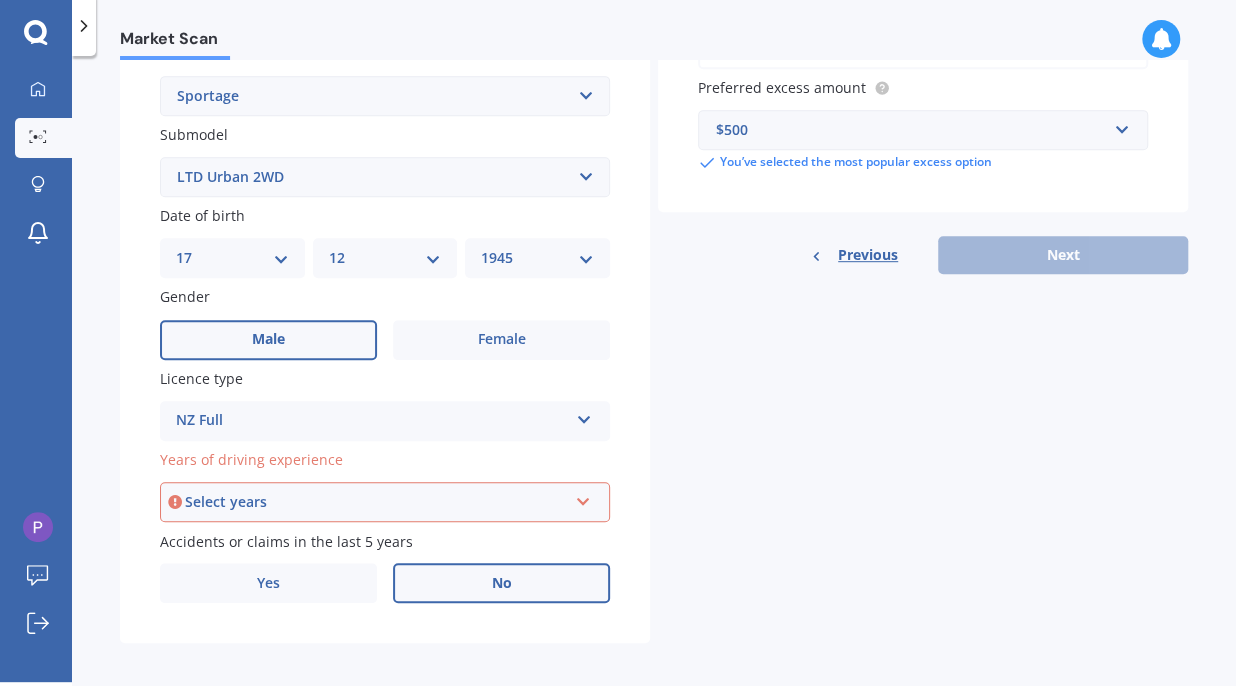click on "Previous Next" at bounding box center [923, 255] 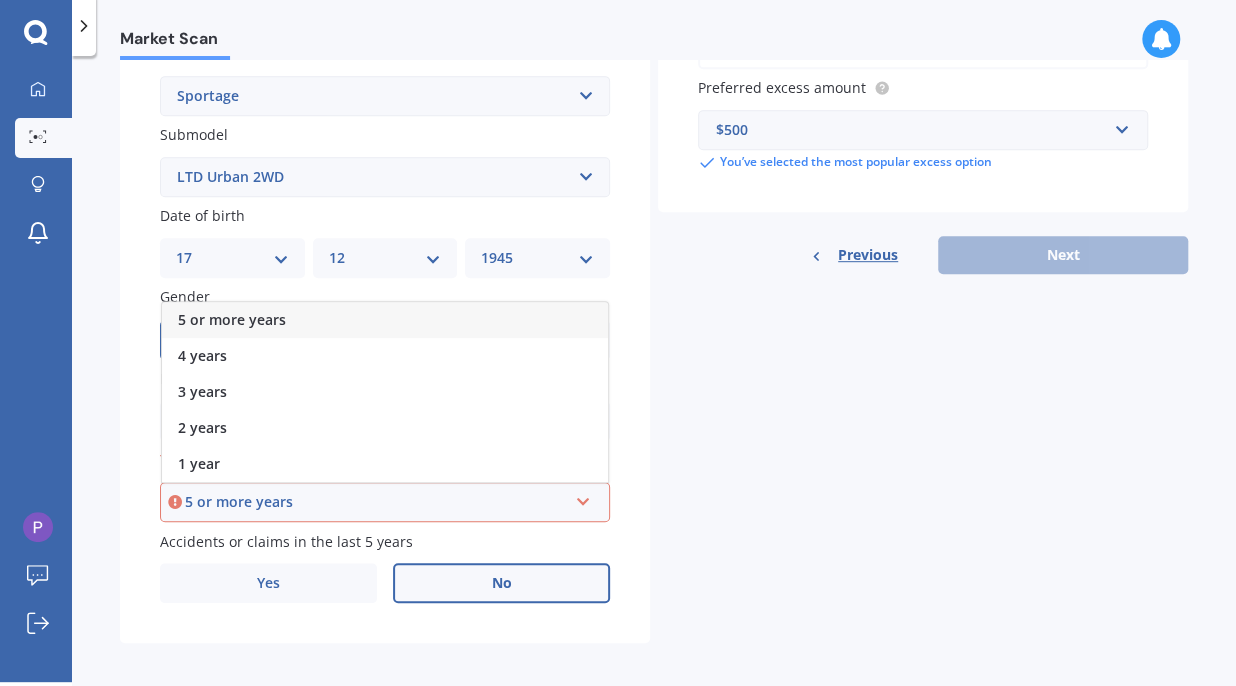 click on "5 or more years" at bounding box center (232, 319) 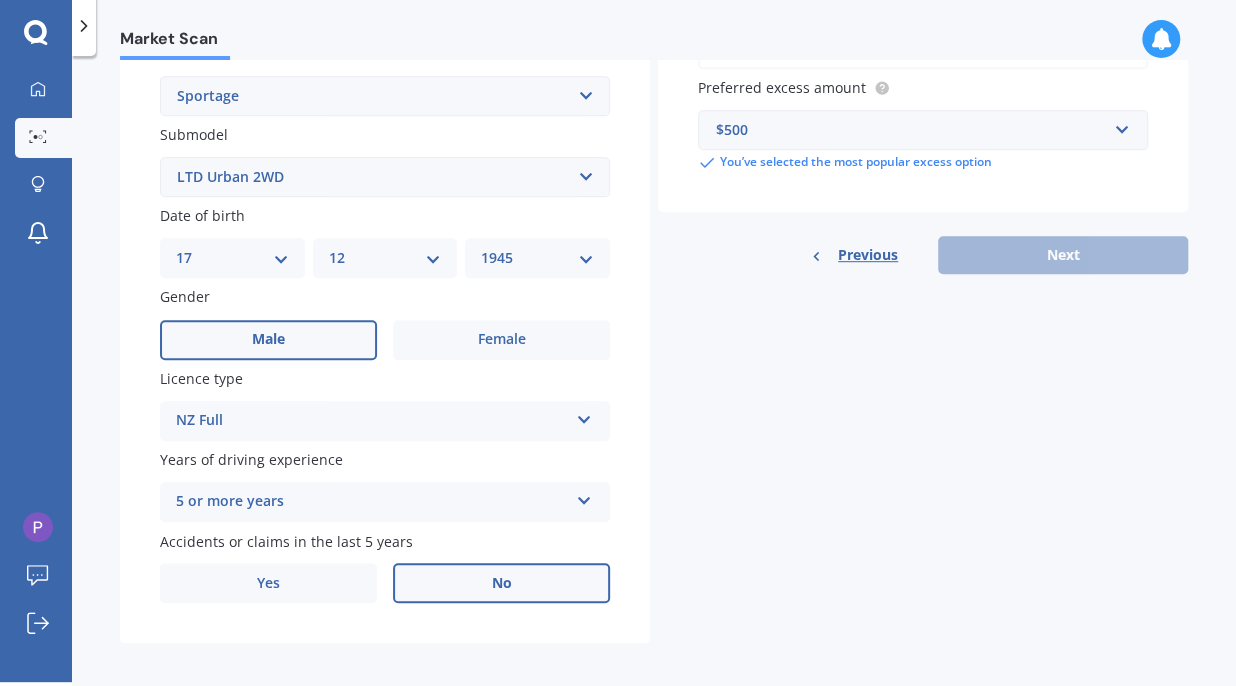 scroll, scrollTop: 136, scrollLeft: 0, axis: vertical 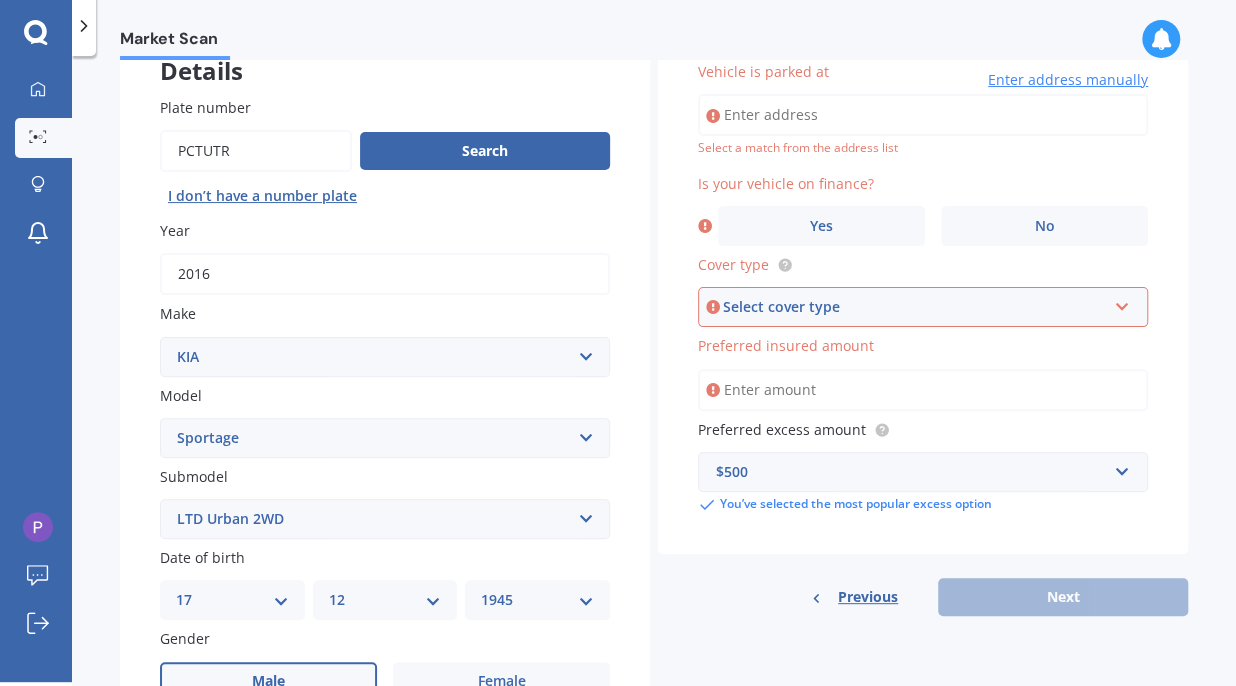 drag, startPoint x: 1225, startPoint y: 257, endPoint x: 1231, endPoint y: 293, distance: 36.496574 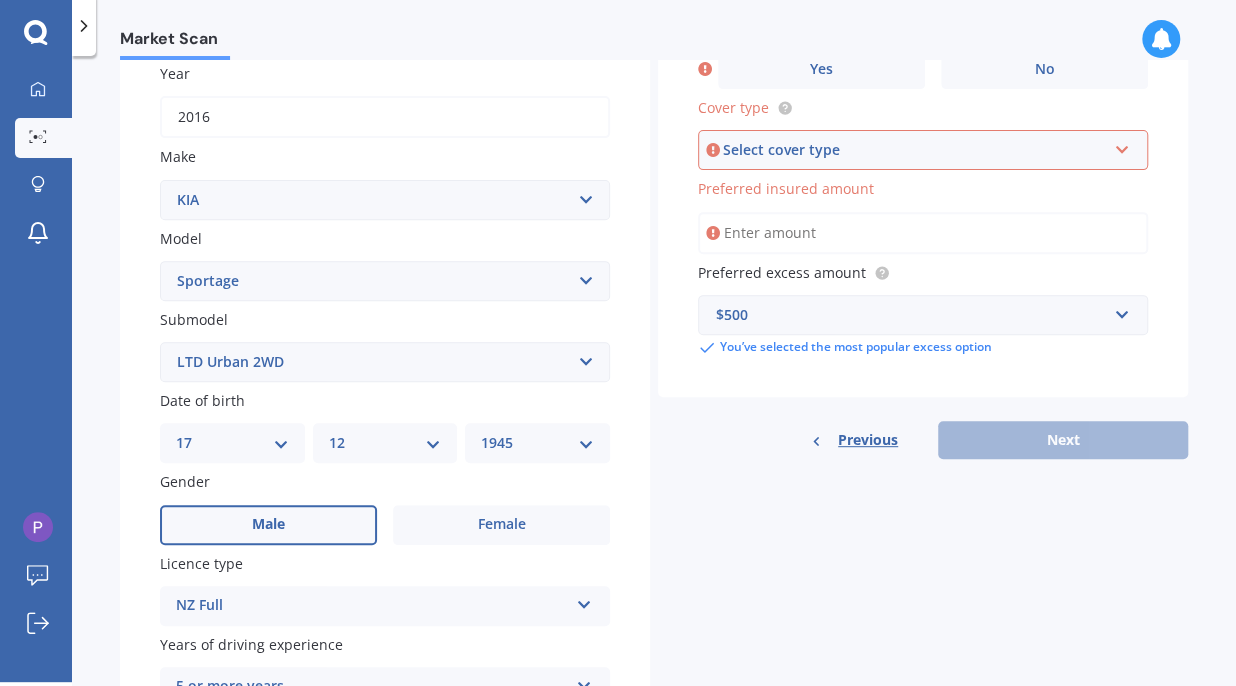 scroll, scrollTop: 295, scrollLeft: 0, axis: vertical 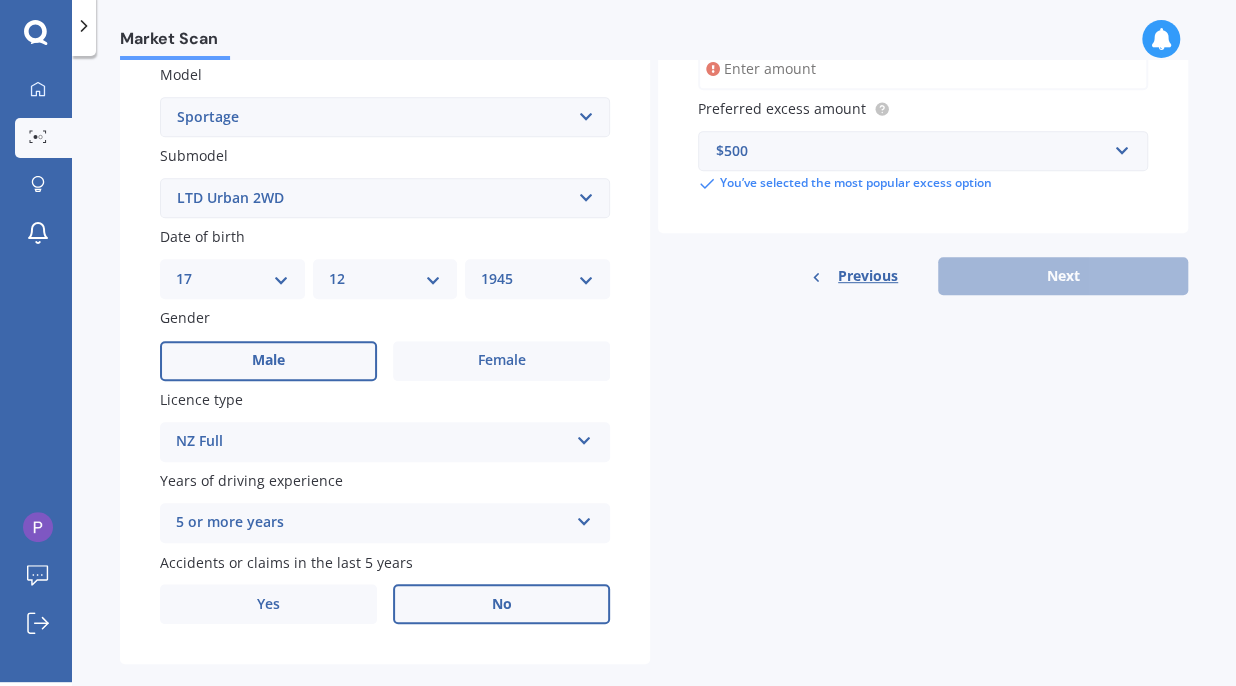 click on "Previous Next" at bounding box center (923, 276) 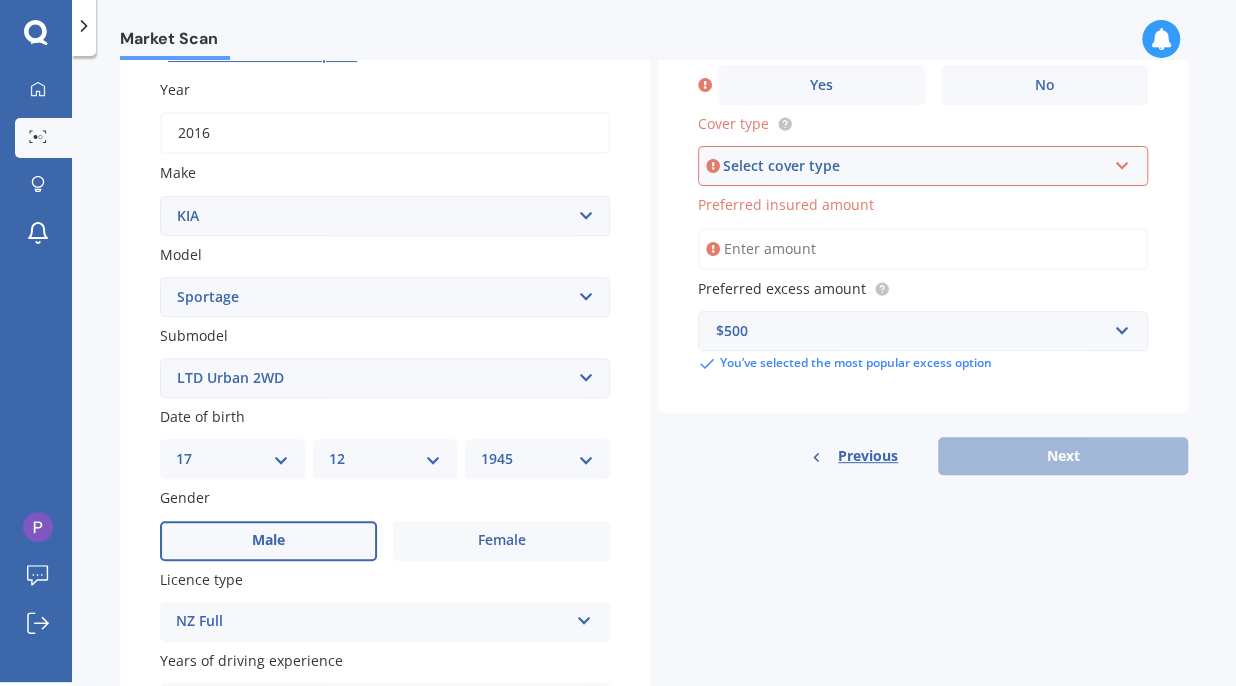 scroll, scrollTop: 269, scrollLeft: 0, axis: vertical 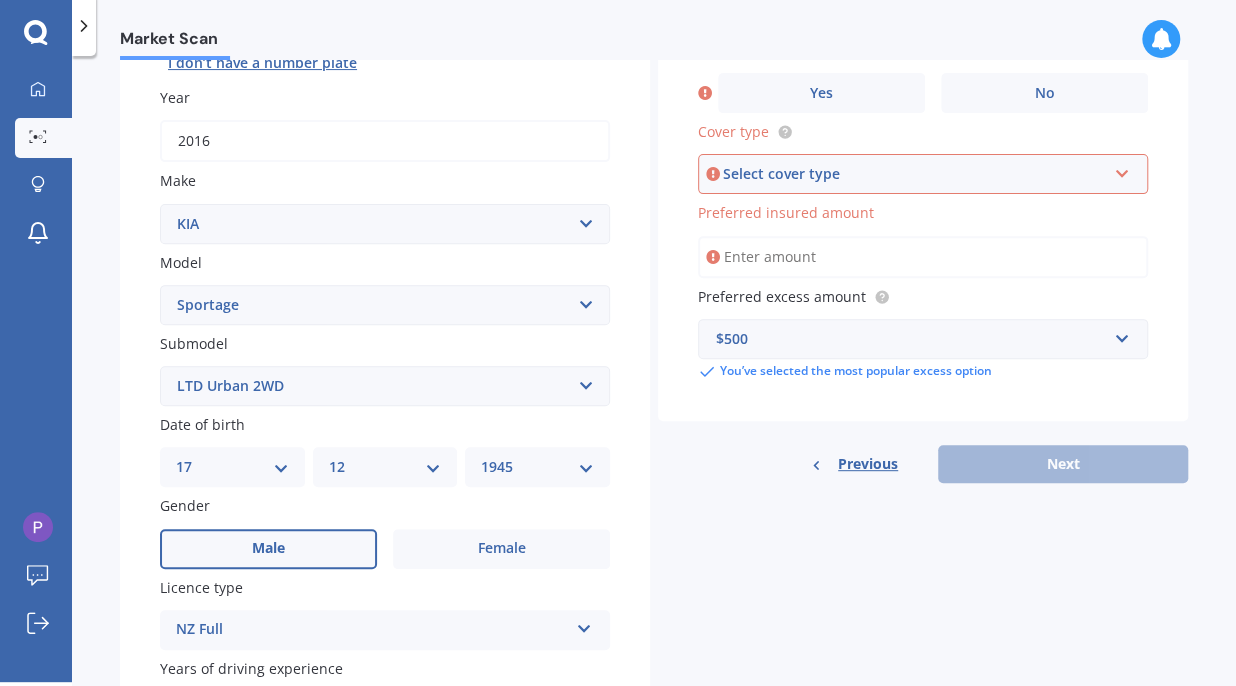 click at bounding box center [1121, 170] 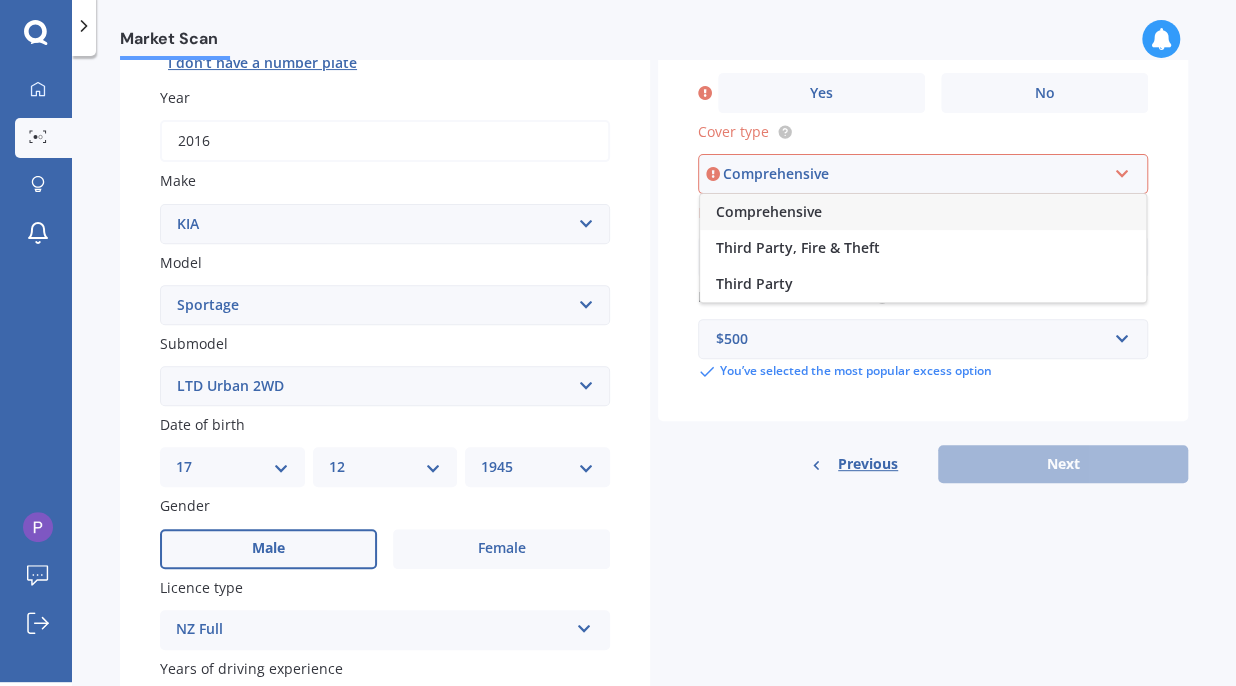 click on "Comprehensive" at bounding box center [769, 211] 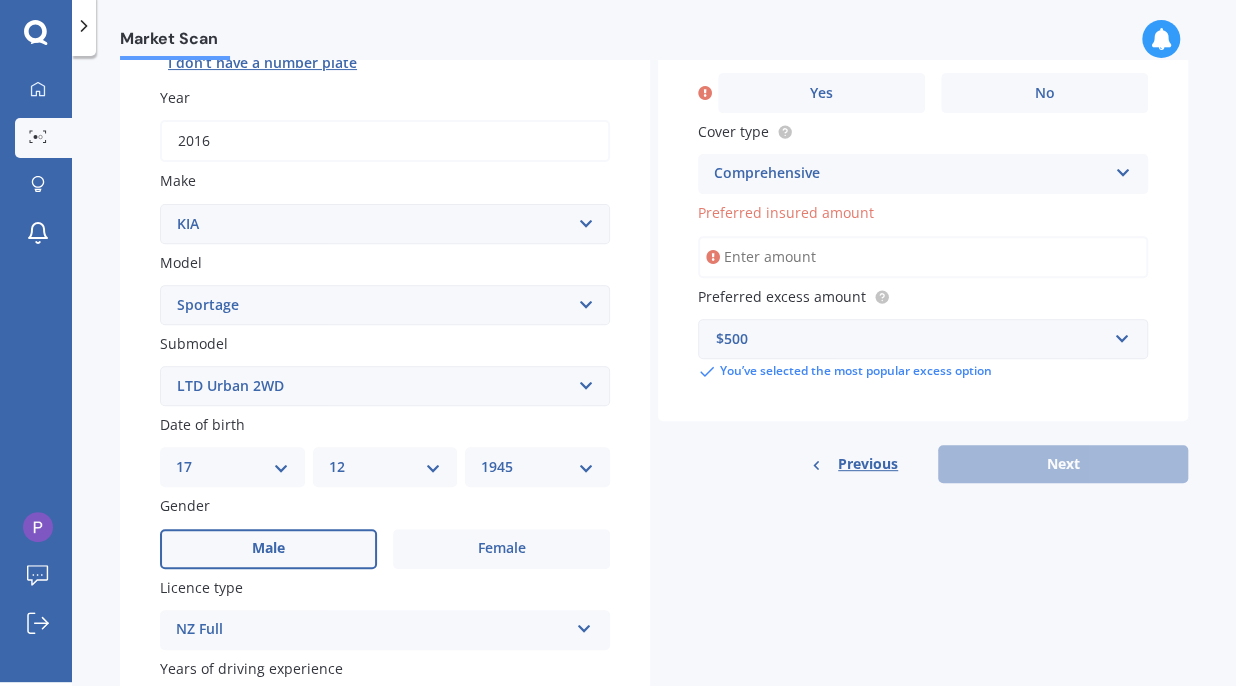 click on "Preferred insured amount" at bounding box center (923, 257) 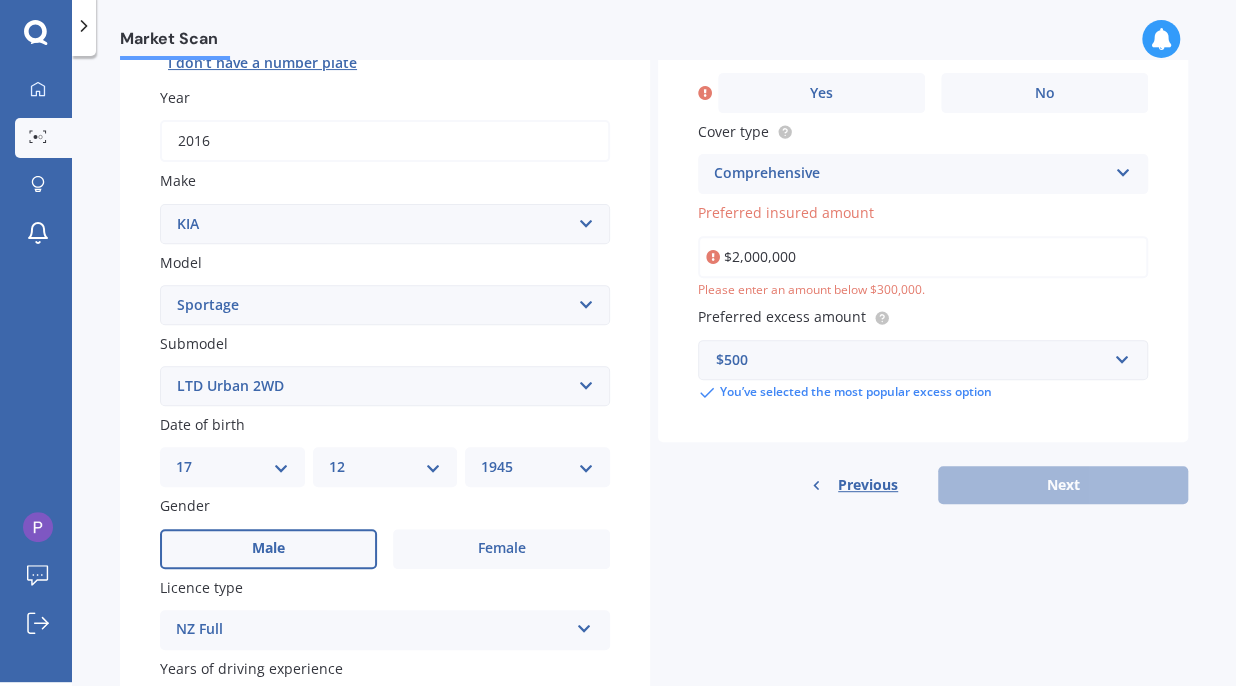 click on "$2,000,000" at bounding box center (923, 257) 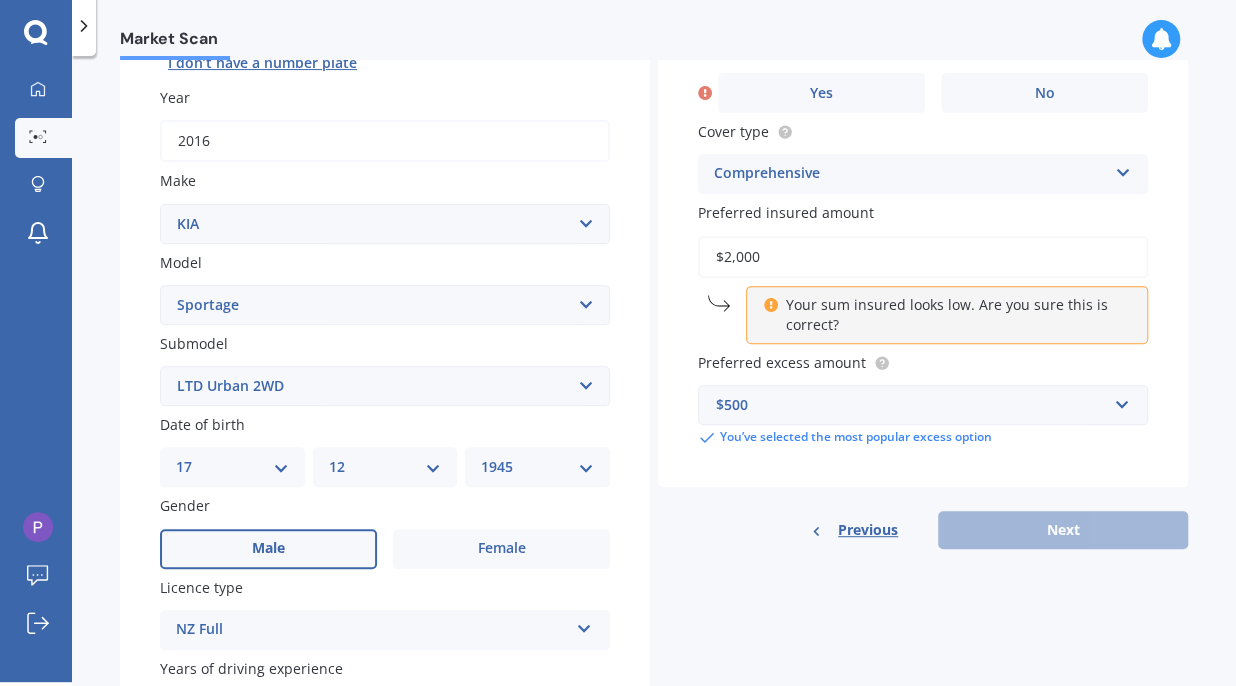 type on "$20,000" 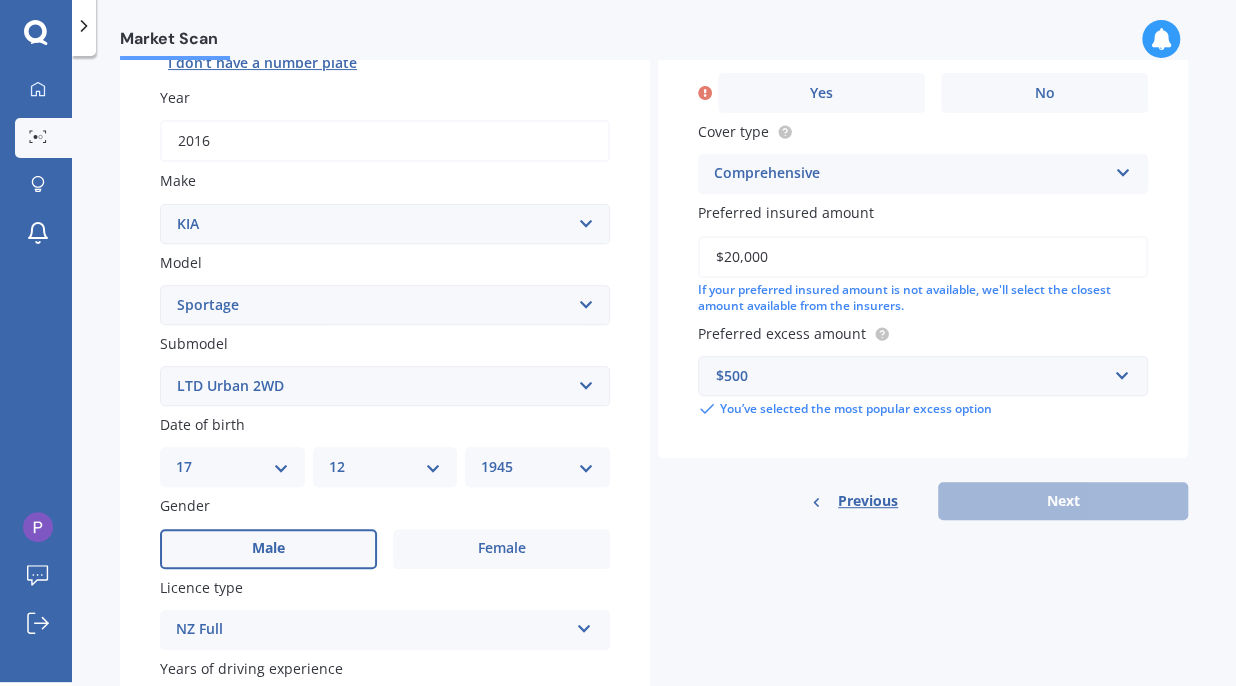 click on "Previous Next" at bounding box center (923, 501) 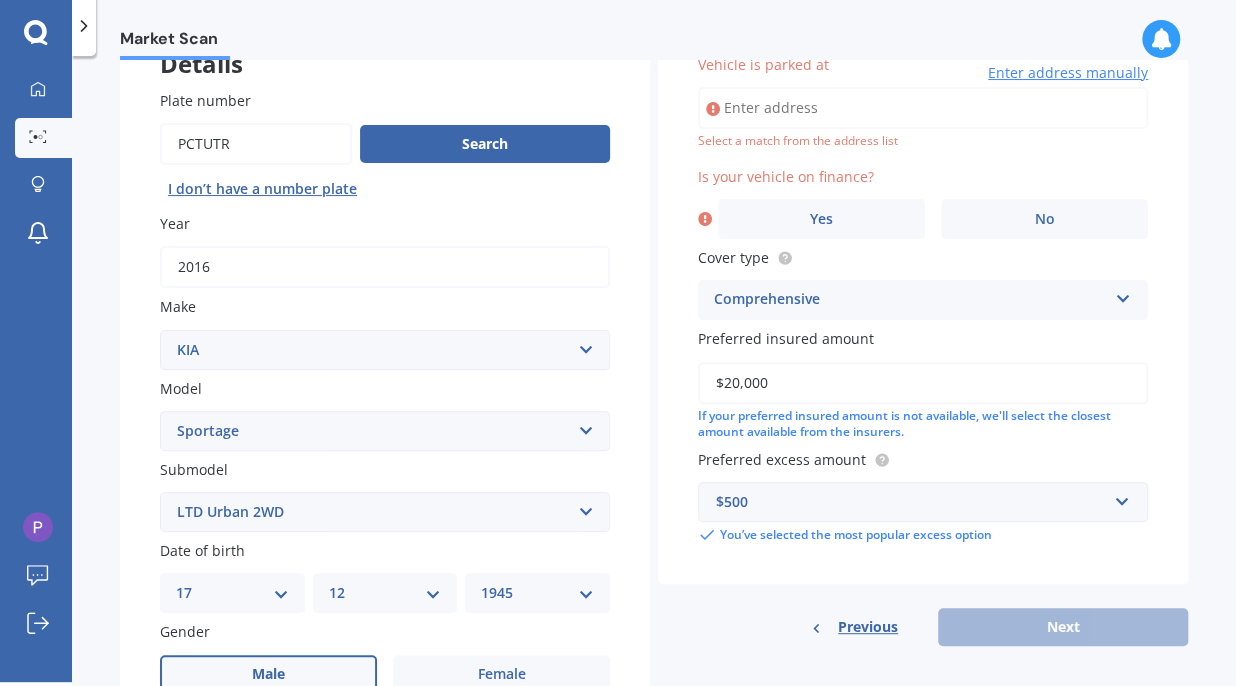 scroll, scrollTop: 140, scrollLeft: 0, axis: vertical 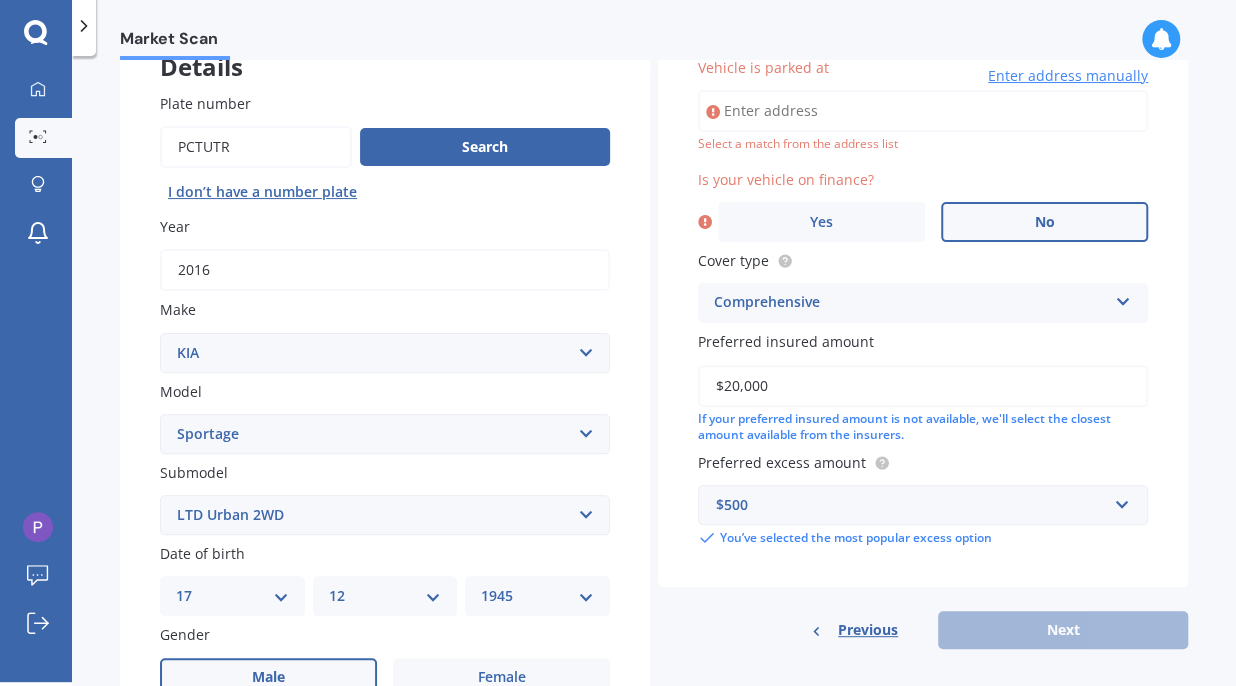 click on "No" at bounding box center (1044, 222) 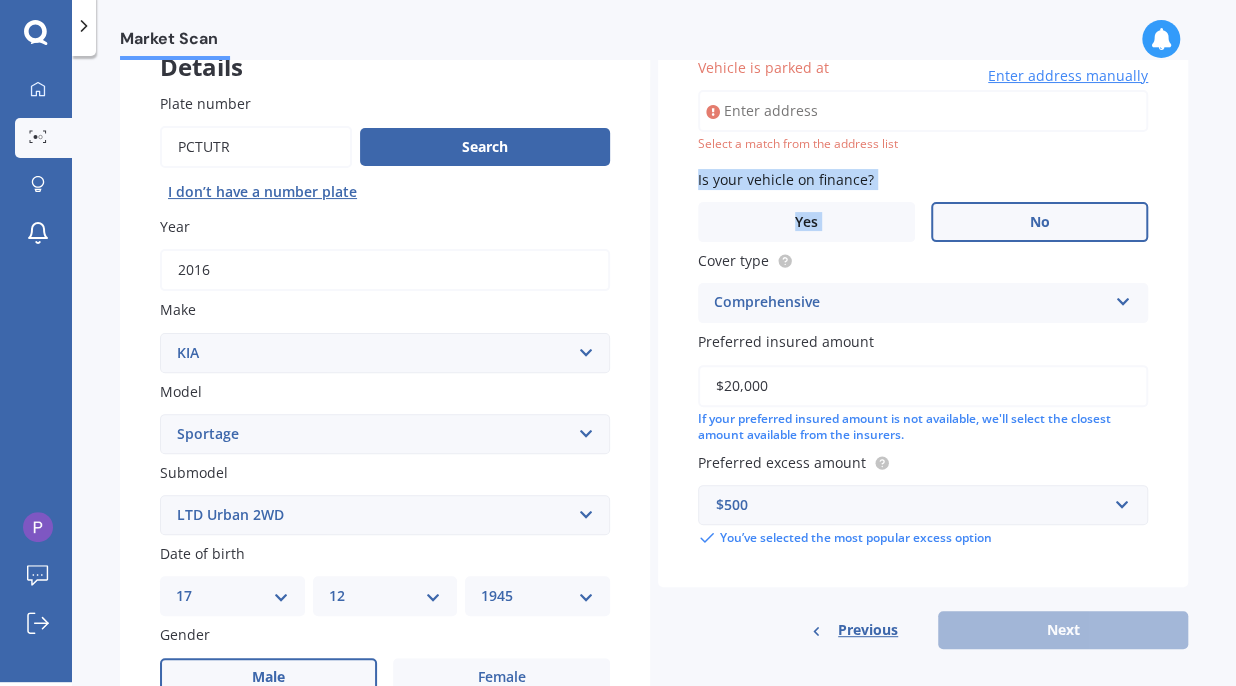 drag, startPoint x: 1225, startPoint y: 169, endPoint x: 1230, endPoint y: 143, distance: 26.476404 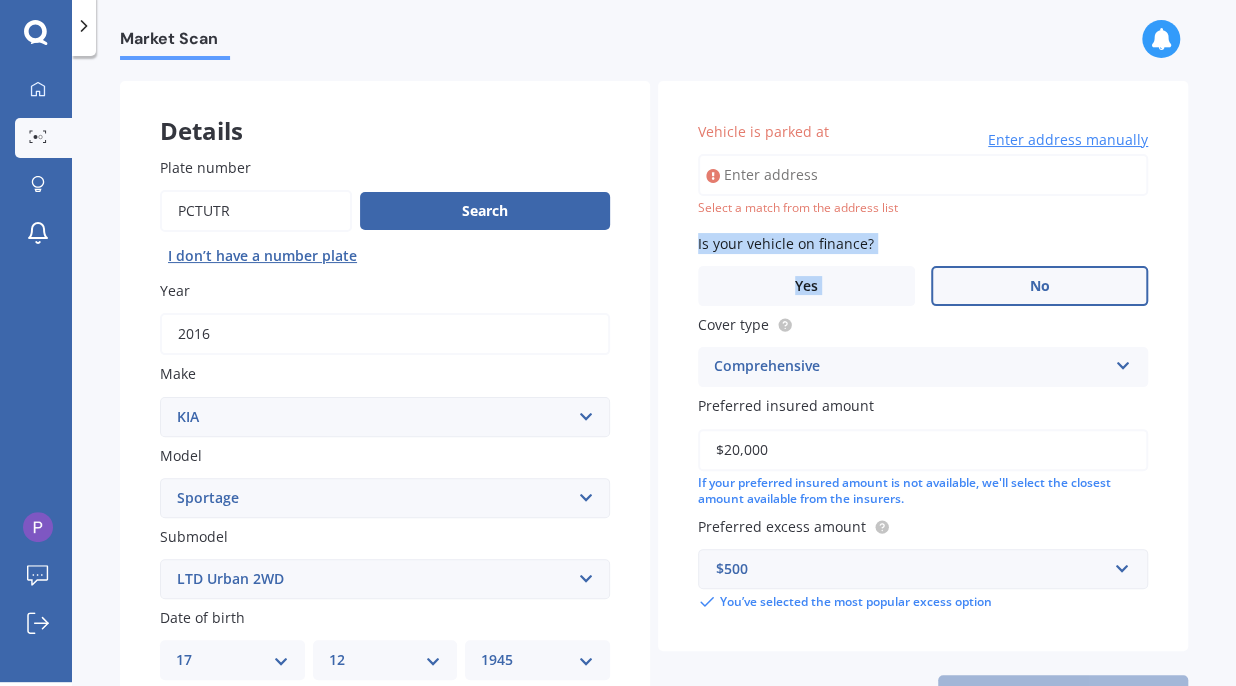 scroll, scrollTop: 66, scrollLeft: 0, axis: vertical 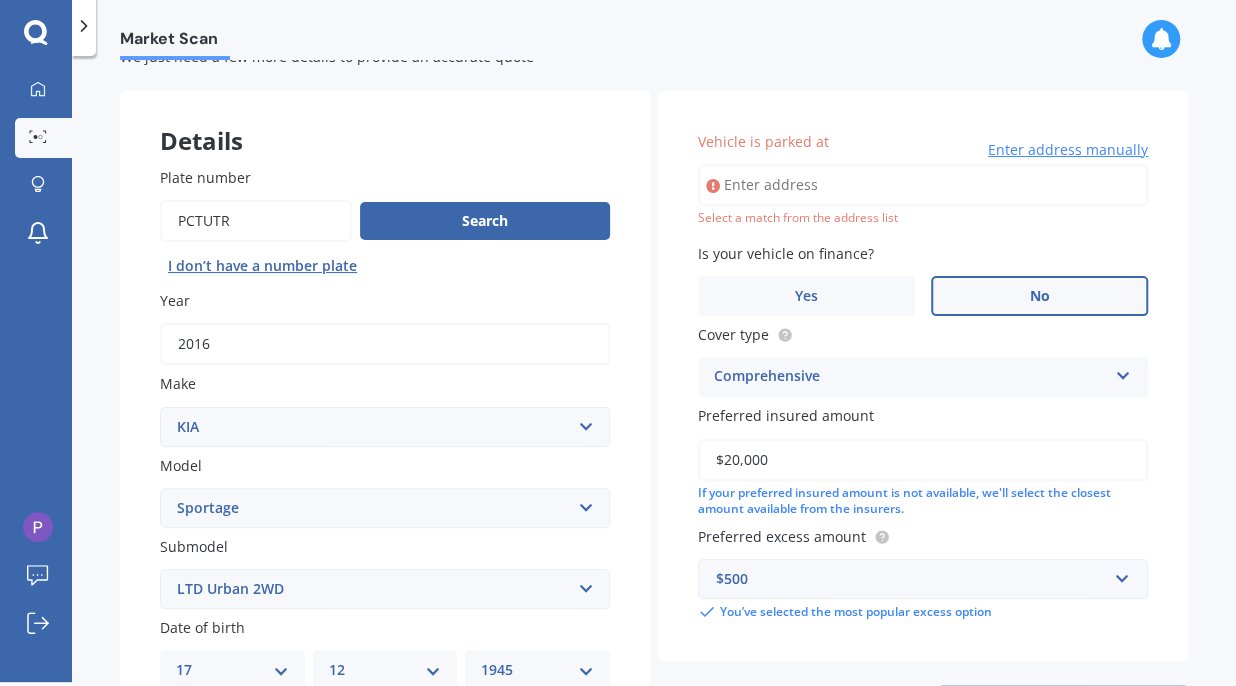 click on "Vehicle is parked at" at bounding box center [923, 185] 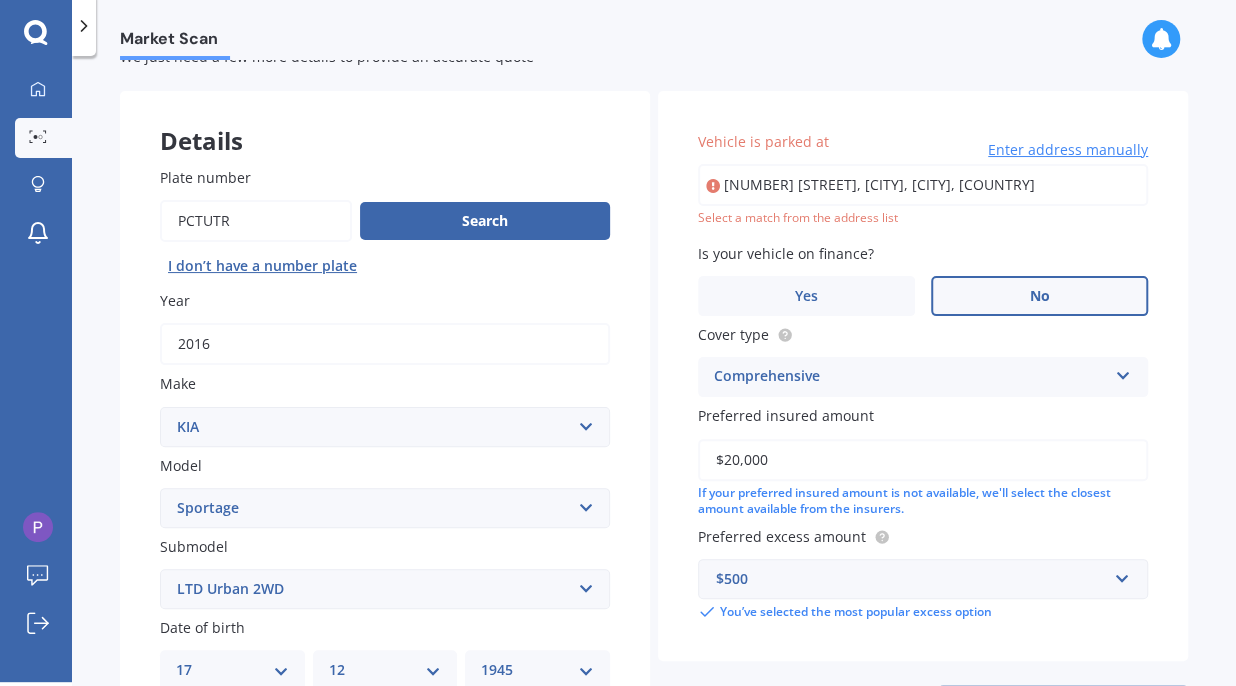type on "[NUMBER] [STREET], [CITY], [CITY] [POSTAL_CODE]" 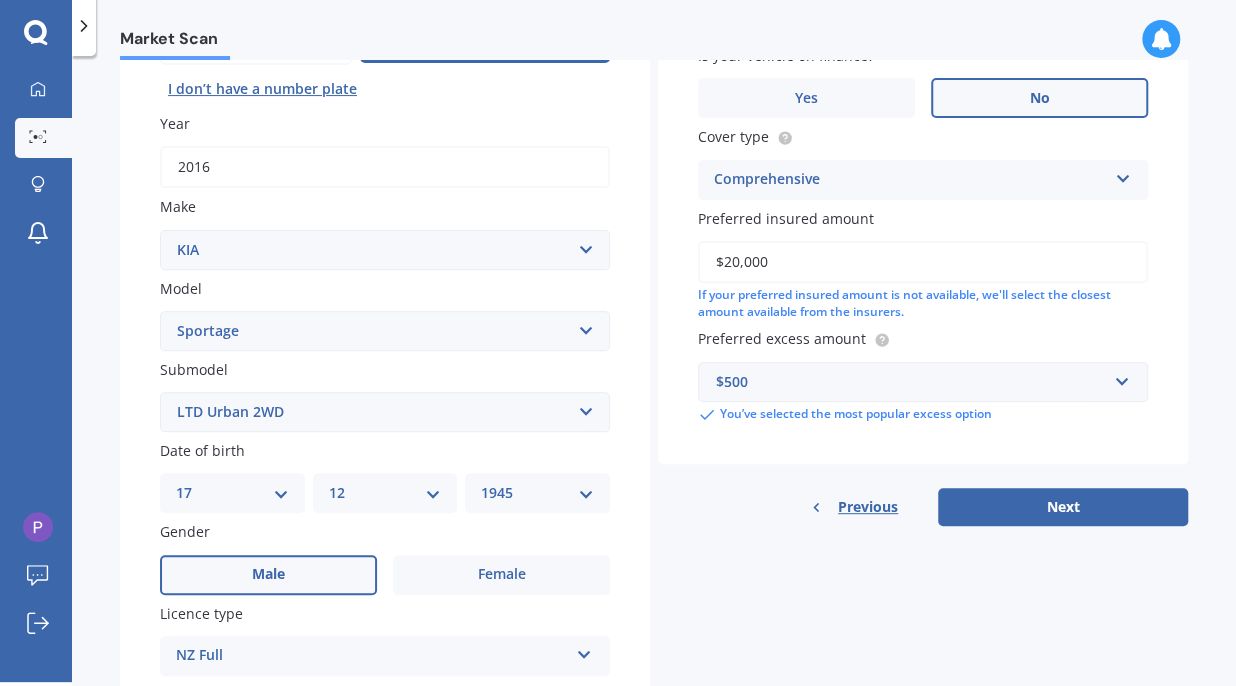 scroll, scrollTop: 255, scrollLeft: 0, axis: vertical 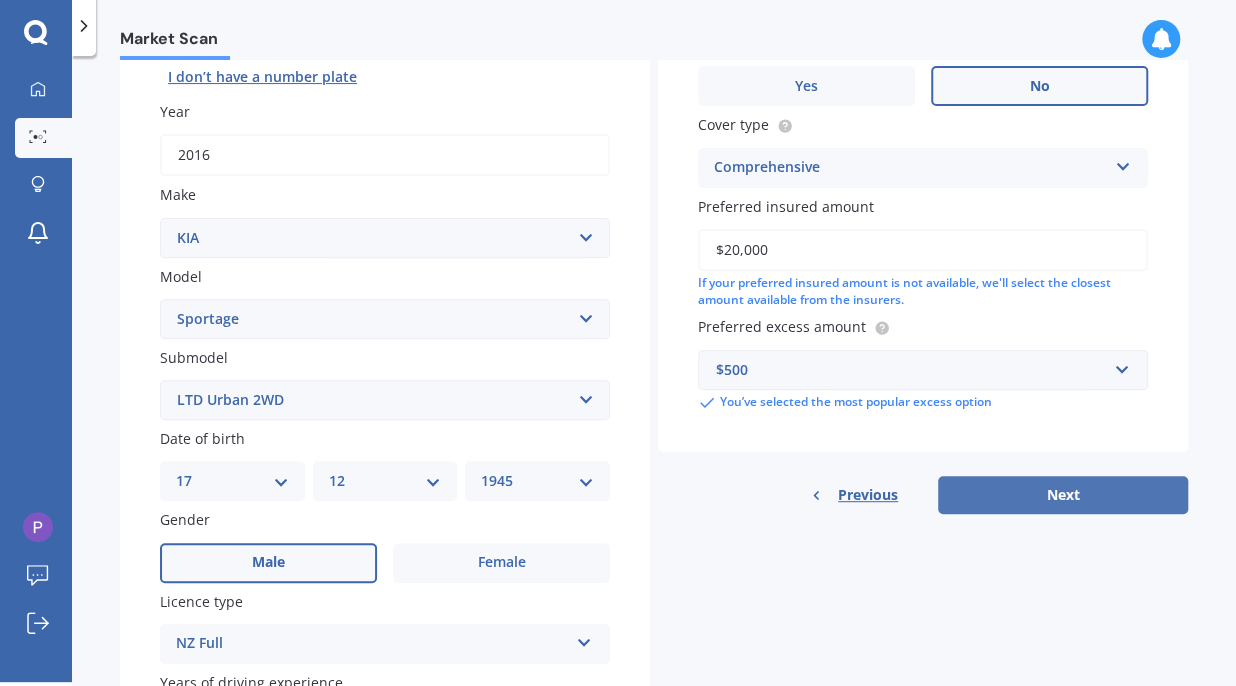 click on "Next" at bounding box center [1063, 495] 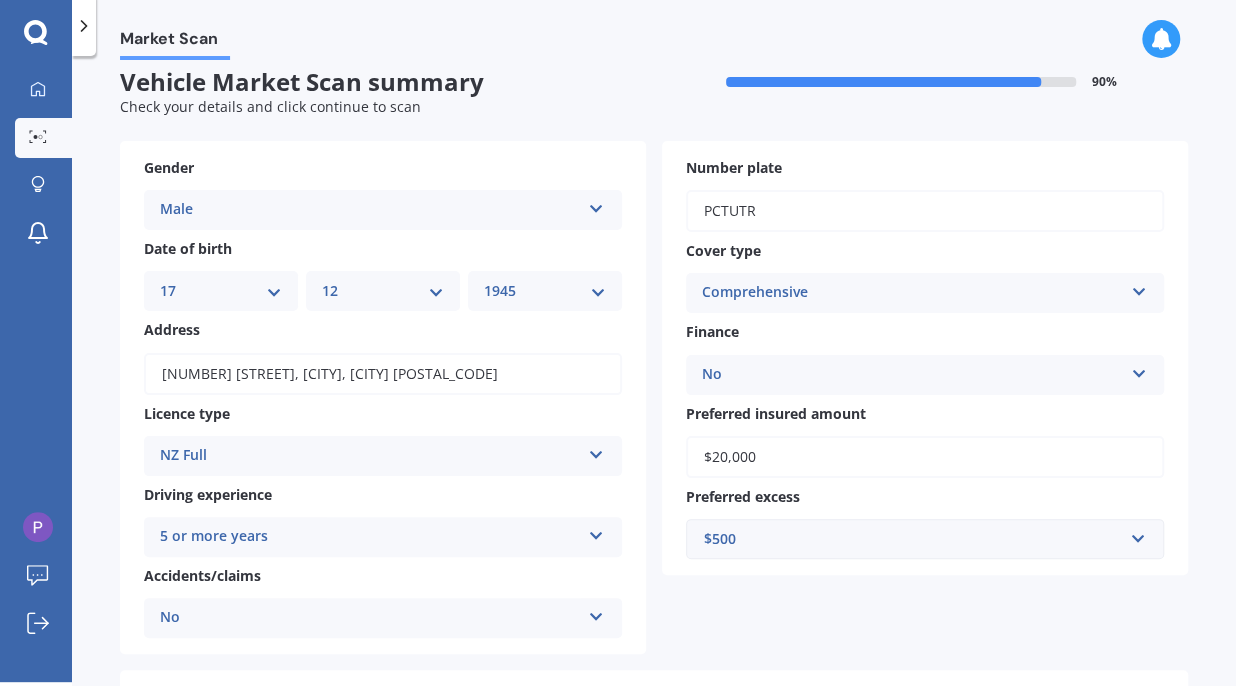 scroll, scrollTop: 0, scrollLeft: 0, axis: both 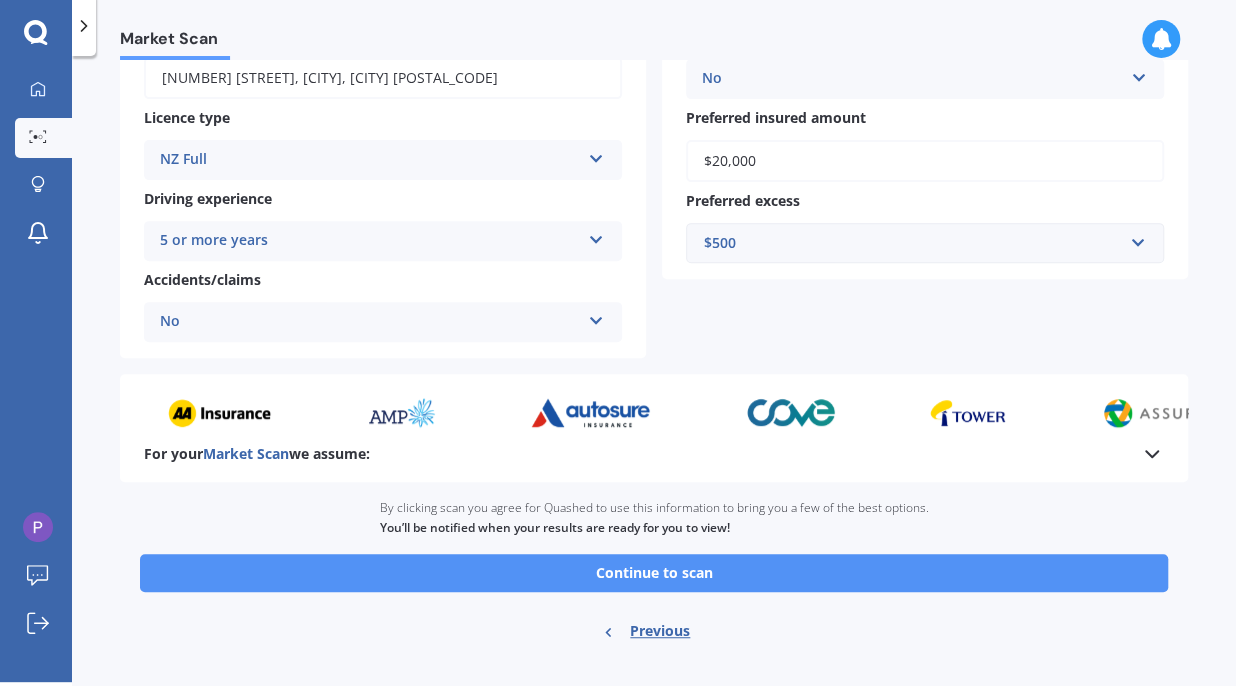 click on "Continue to scan" at bounding box center [654, 573] 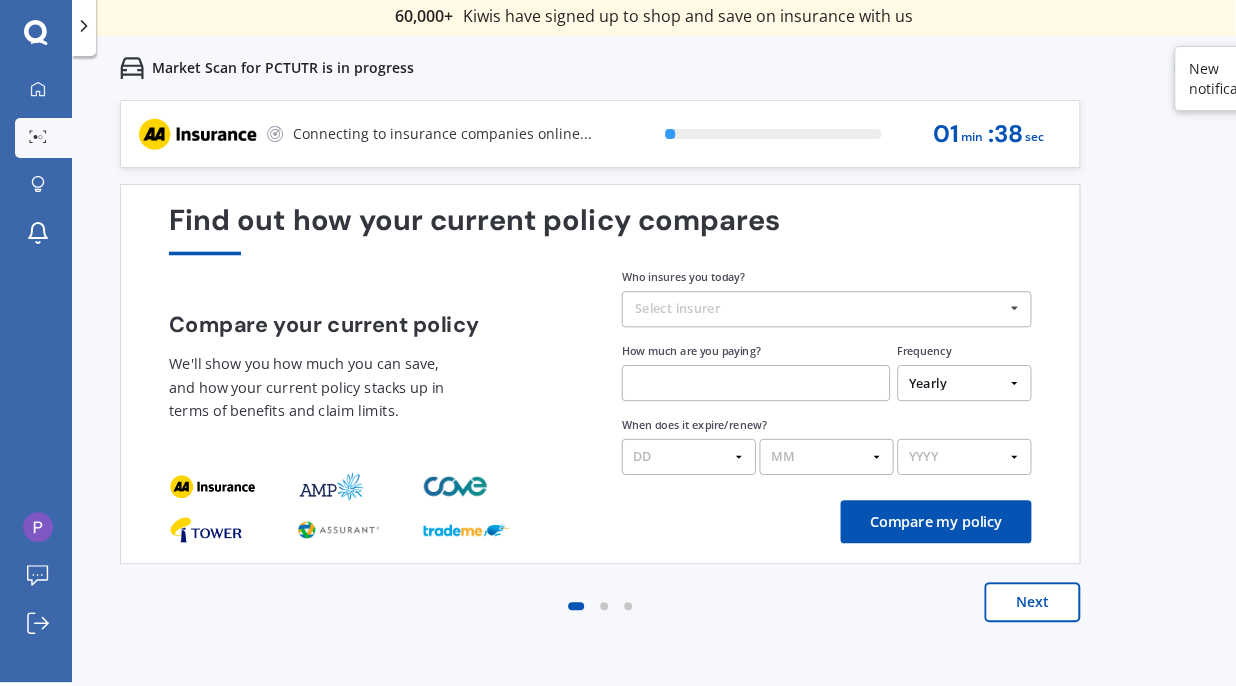 scroll, scrollTop: 0, scrollLeft: 0, axis: both 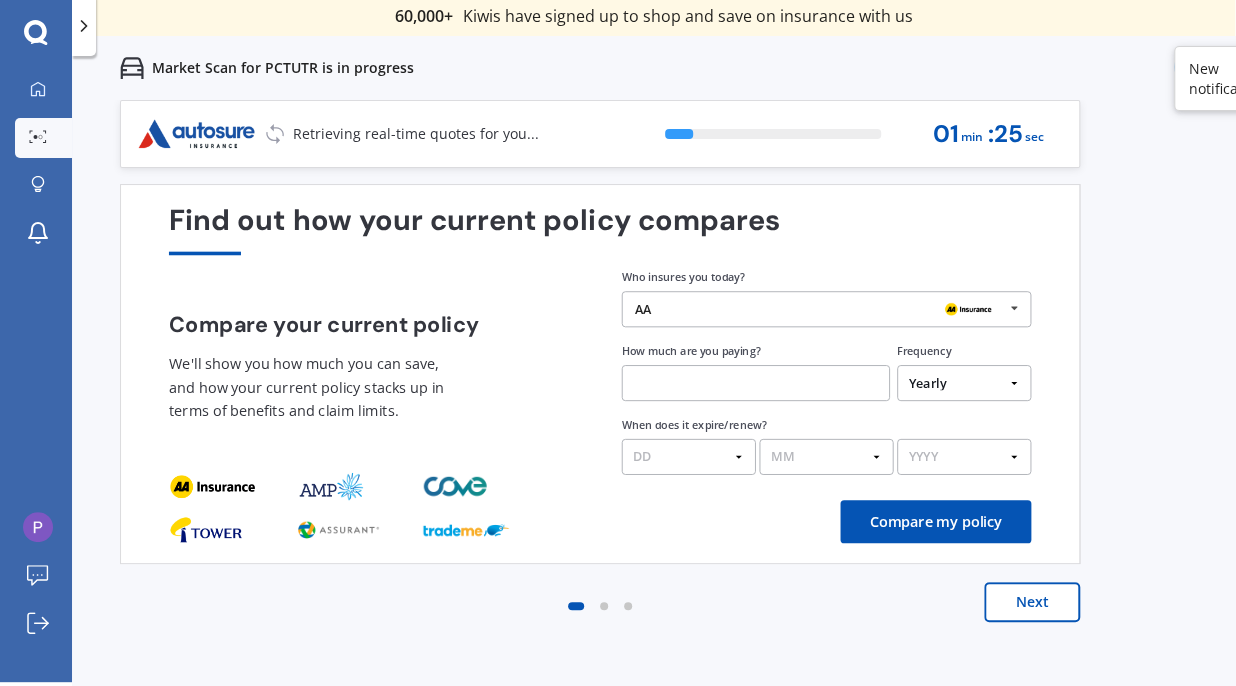click at bounding box center (1014, 308) 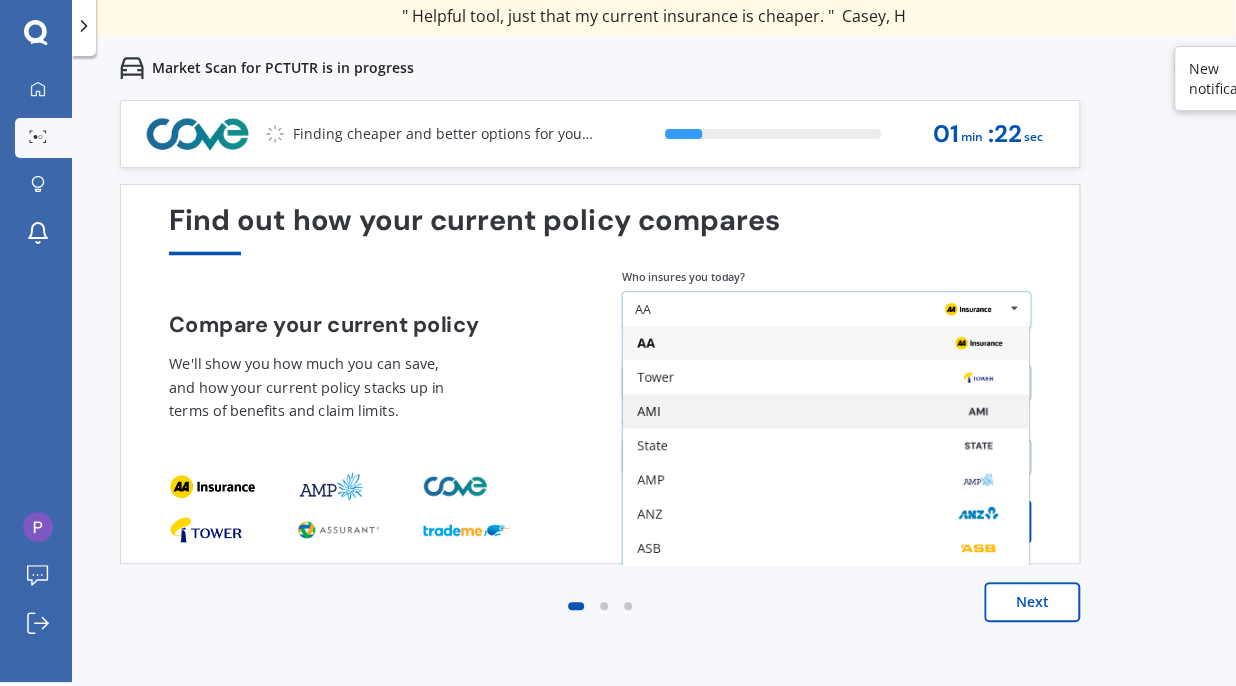 click on "AMI" at bounding box center (825, 412) 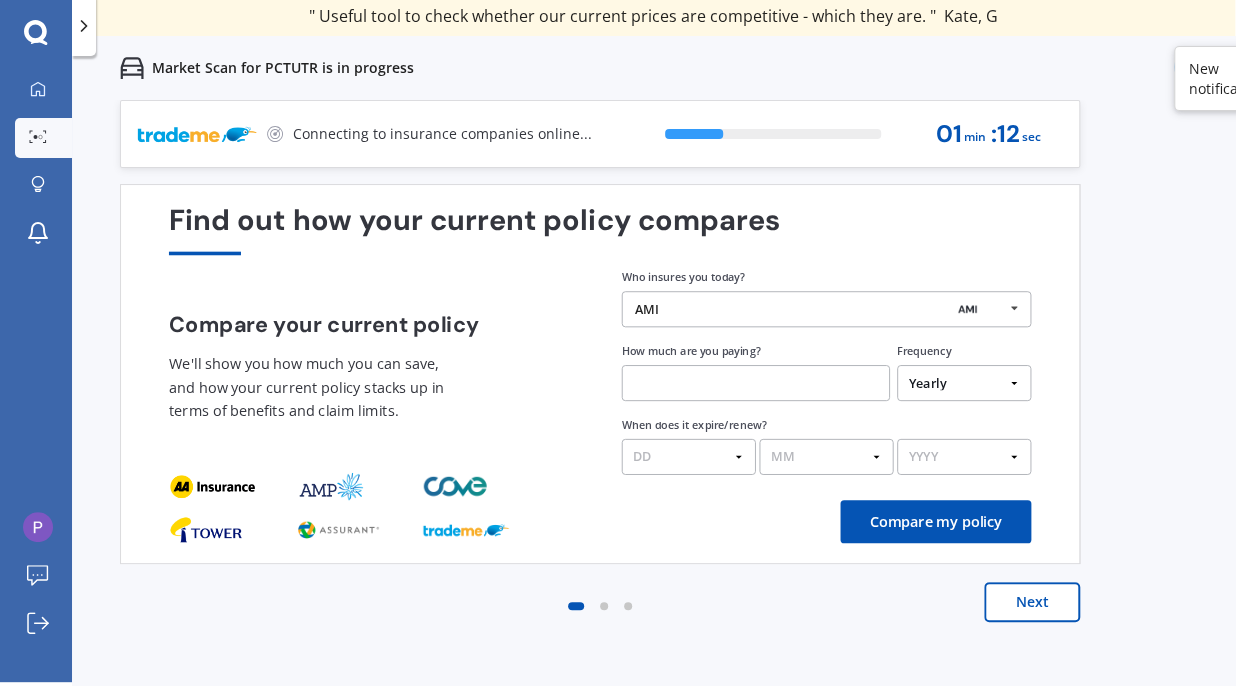 click at bounding box center (756, 383) 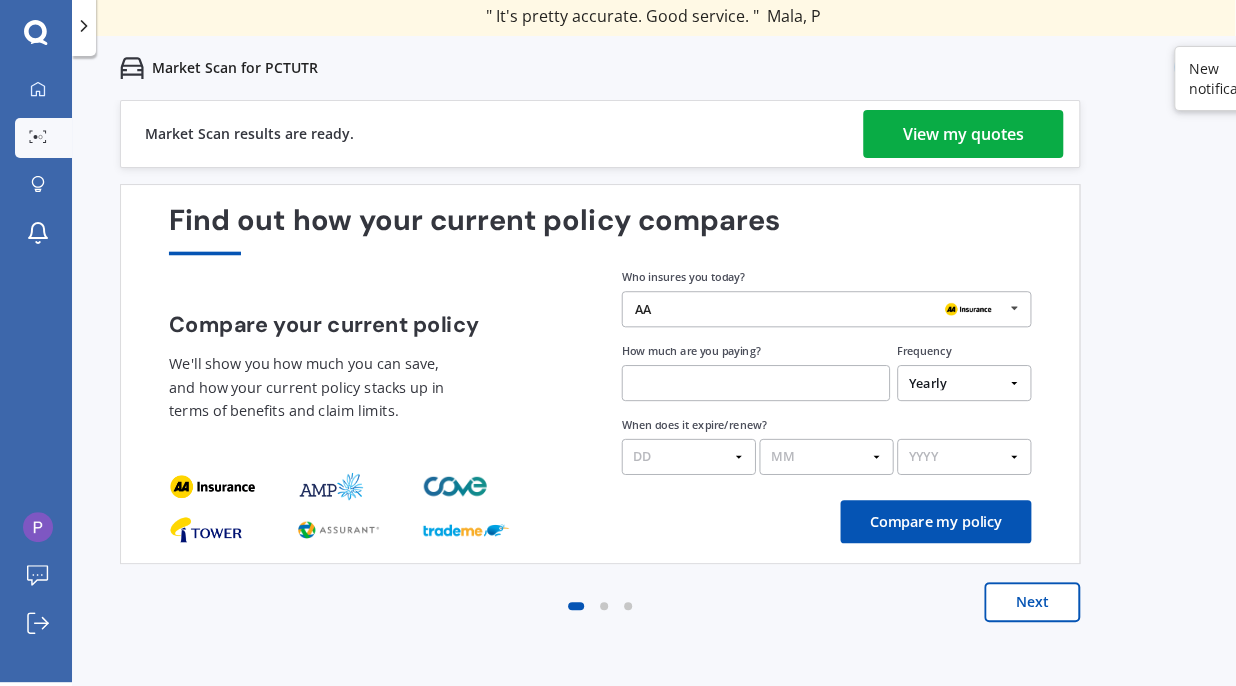 click at bounding box center [756, 383] 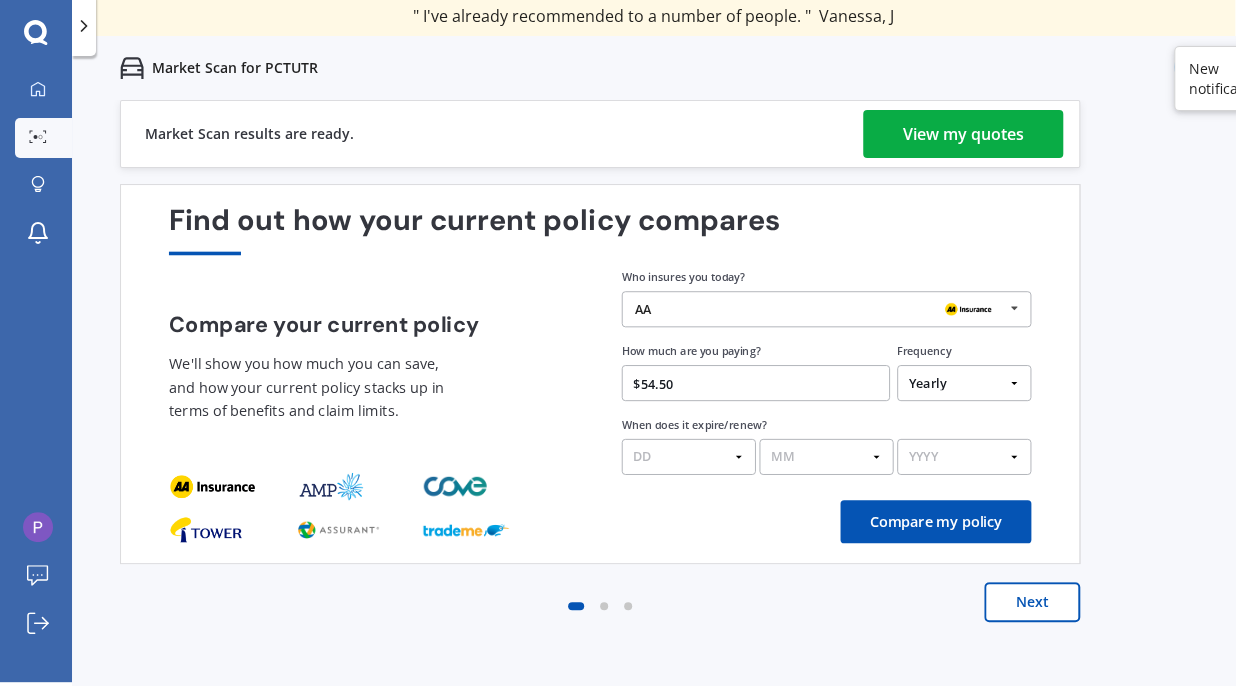 type on "$54.50" 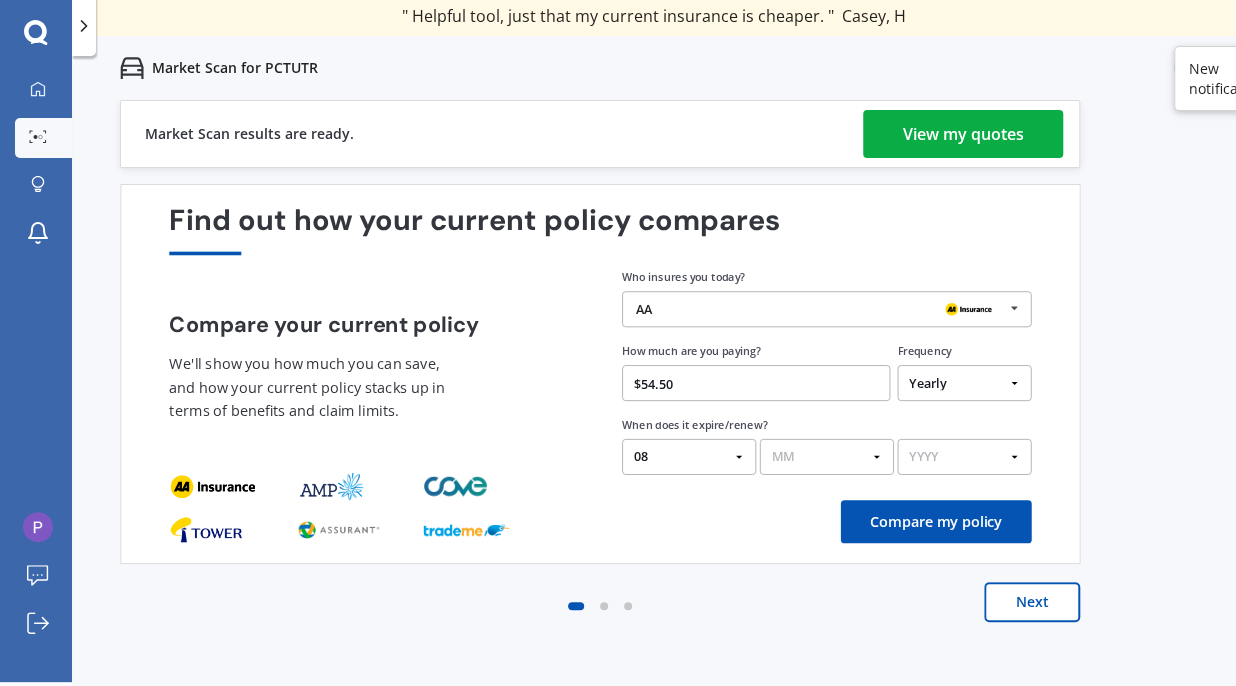 select on "07" 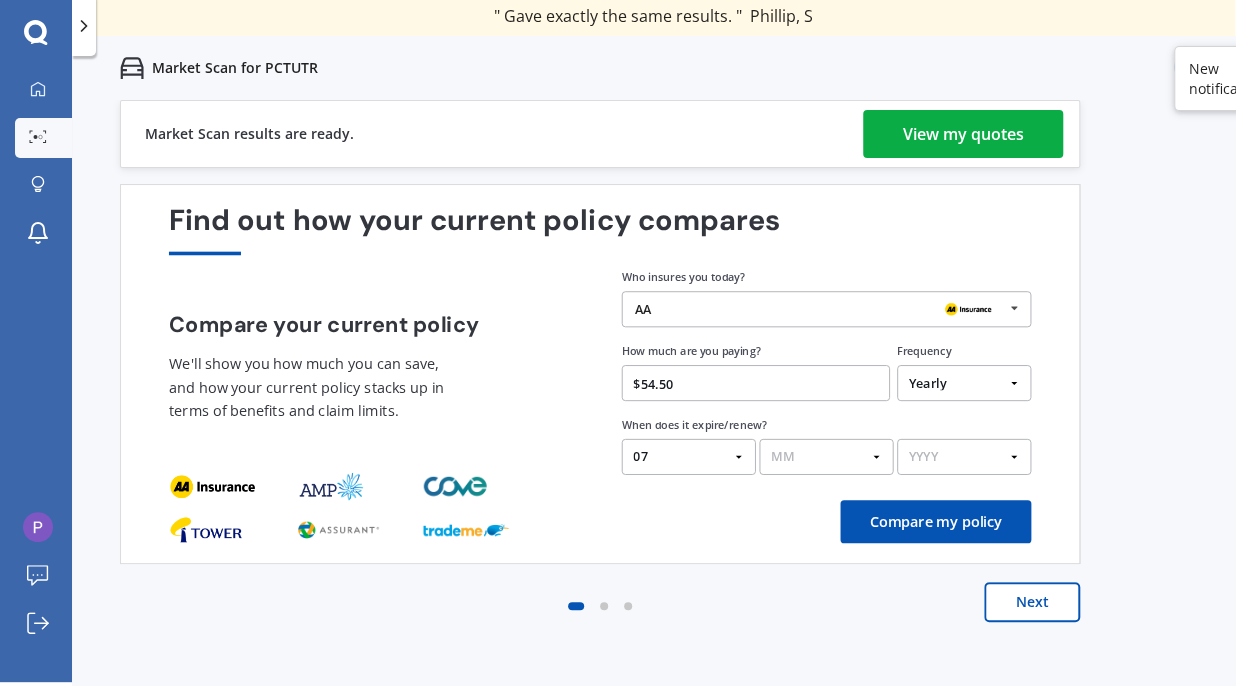 select on "09" 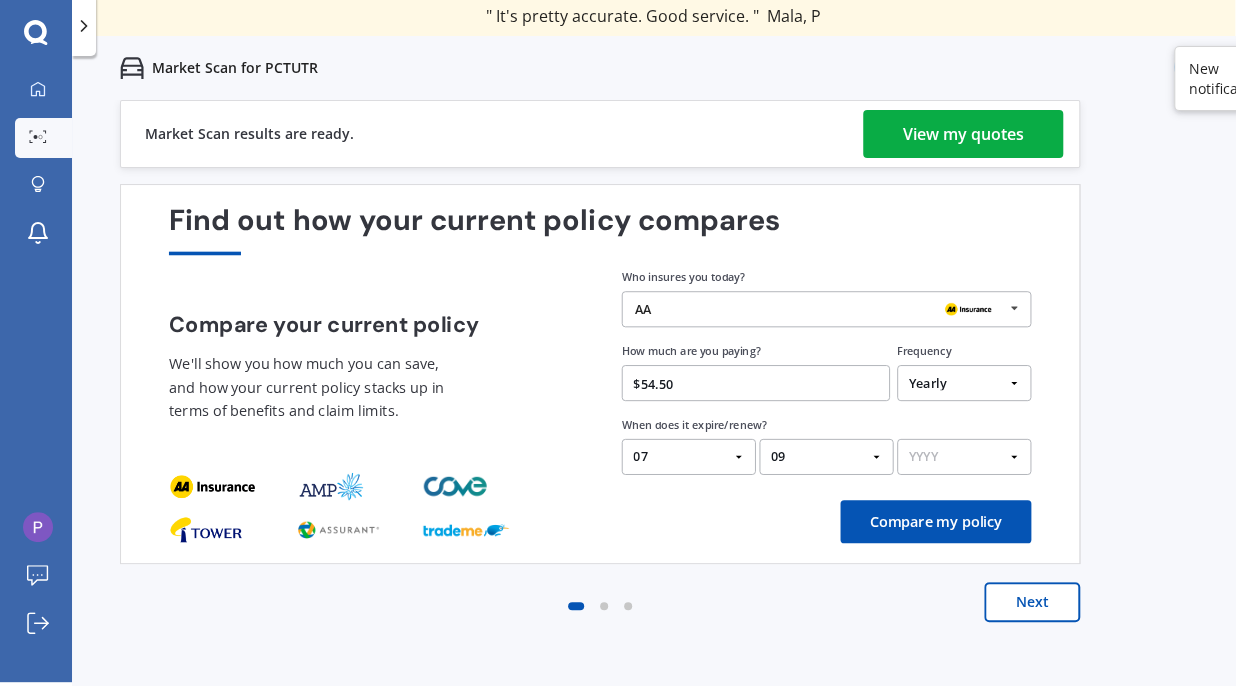 select on "2025" 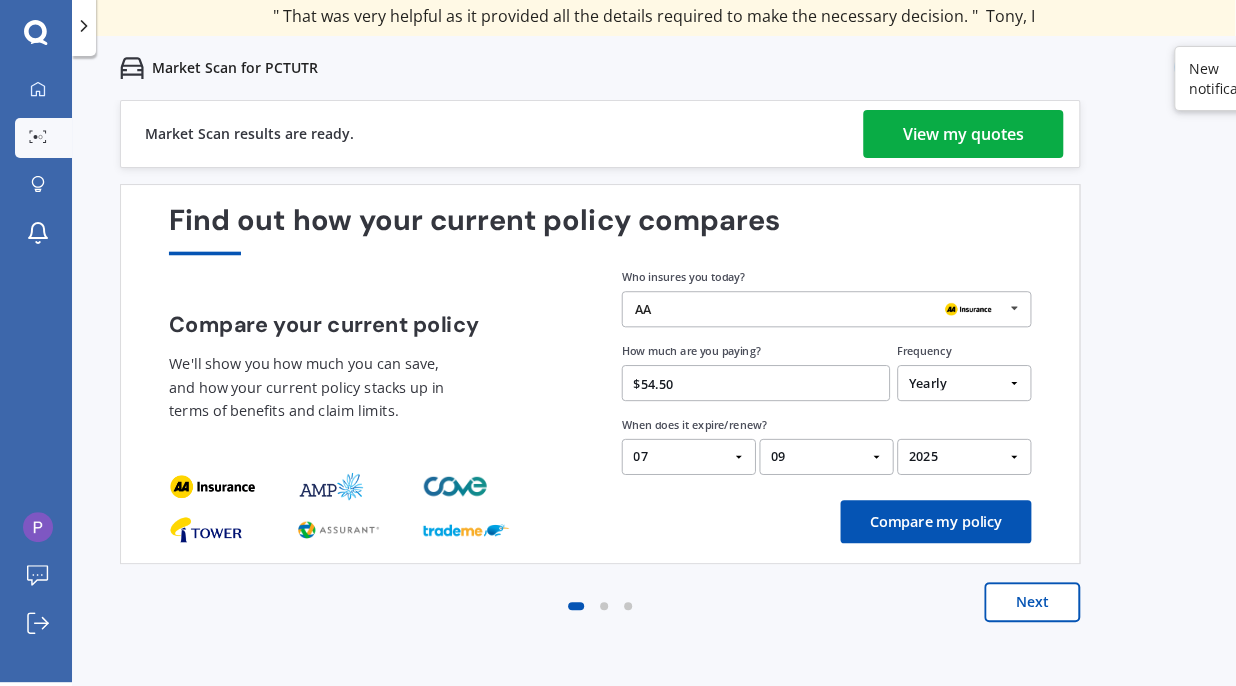click on "Compare my policy" at bounding box center [935, 521] 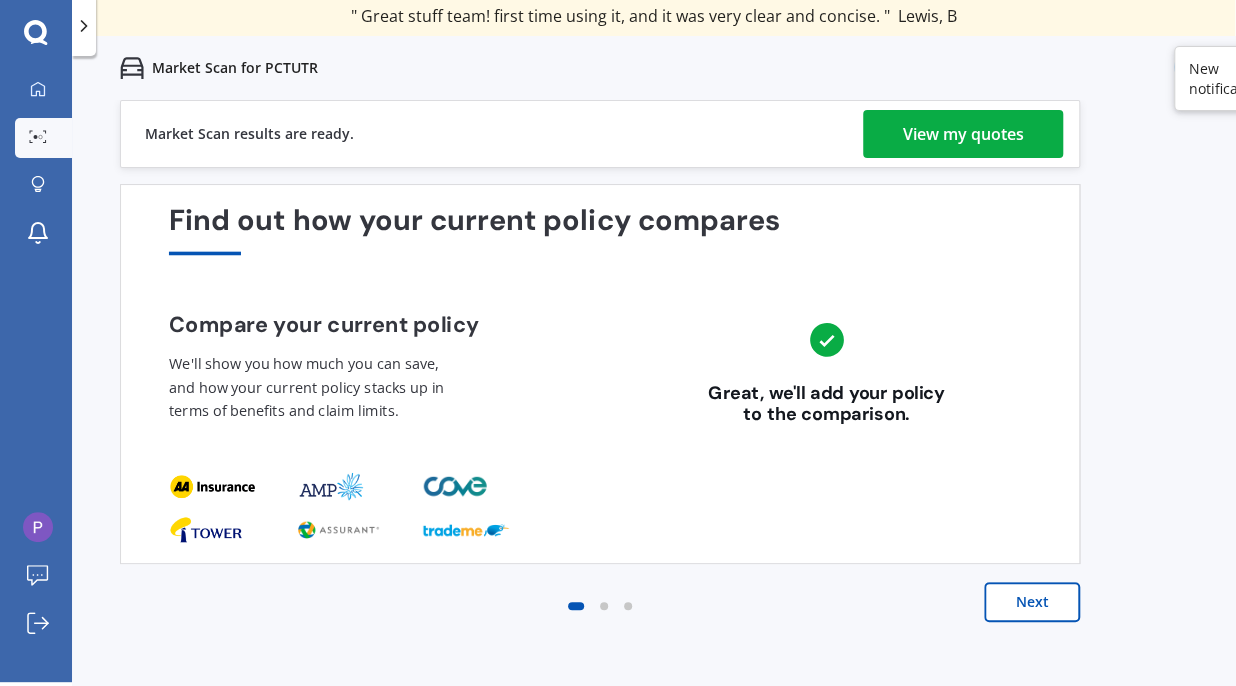 click on "Next" at bounding box center [1032, 602] 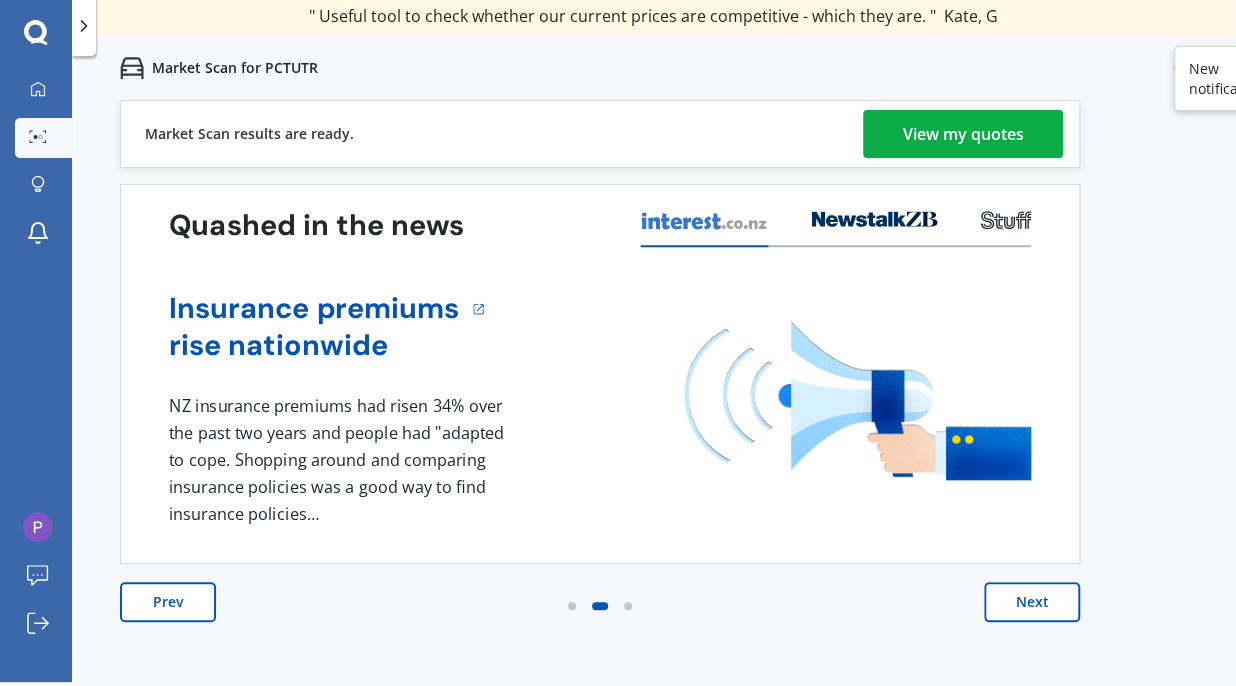 click on "Next" at bounding box center (1032, 602) 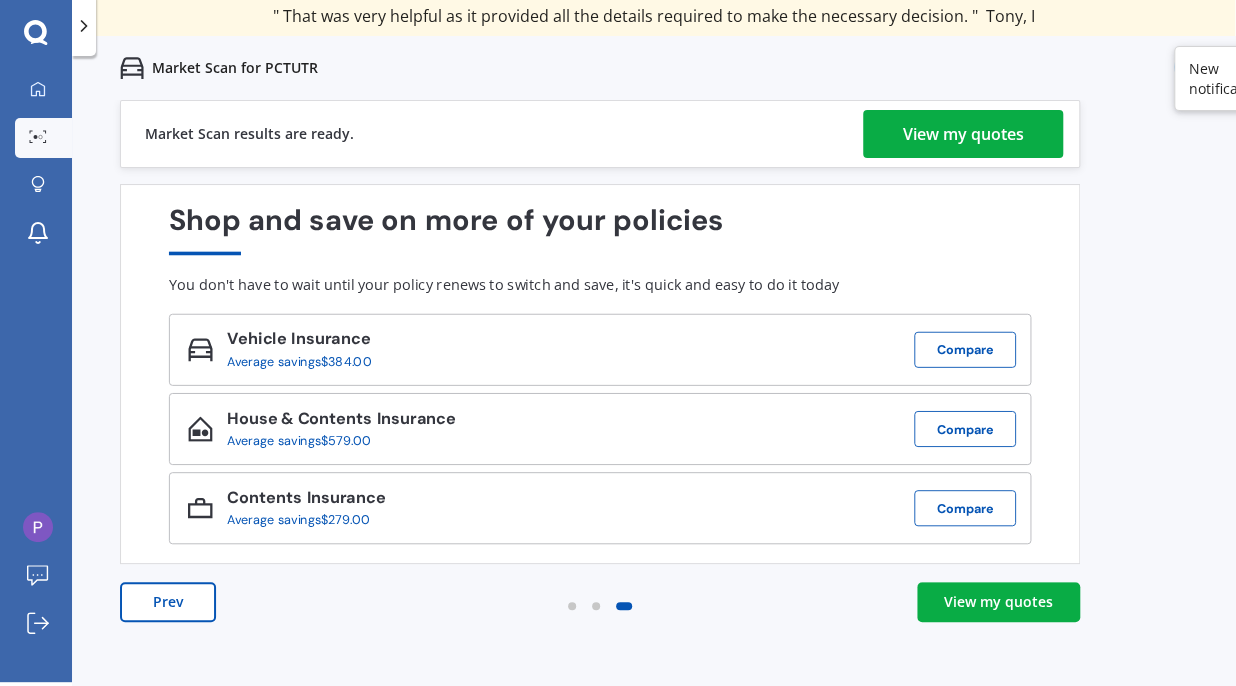 click on "View my quotes" at bounding box center (963, 134) 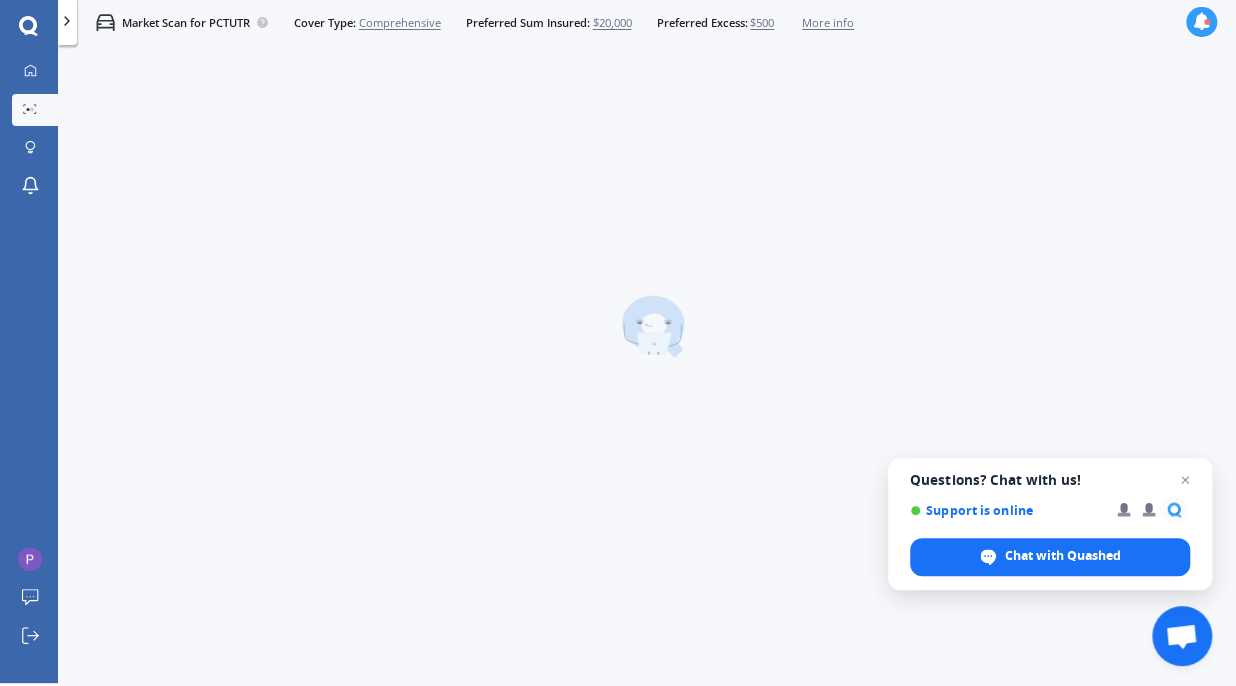 scroll, scrollTop: 3, scrollLeft: 0, axis: vertical 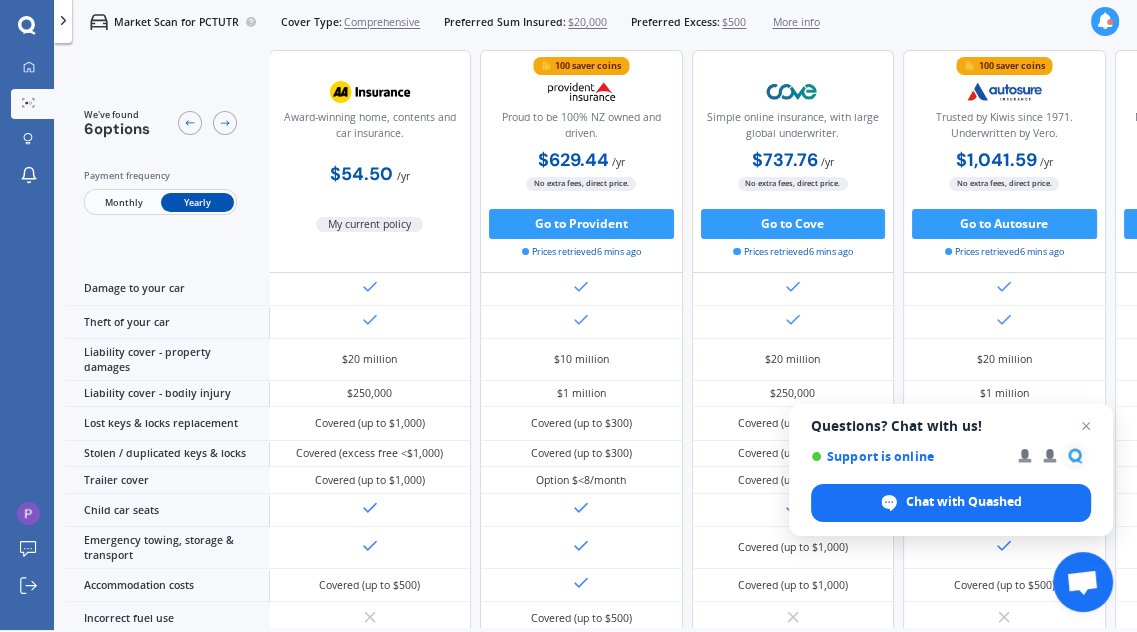click on "We've found 6  options Payment frequency Monthly Yearly Award-winning home, contents and car insurance. [PRICE]   /  yr My current policy 100 saver coins Proud to be 100% NZ owned and driven. [PRICE]   /  yr [PRICE]   /  yr [PRICE]   /  mo No extra fees, direct price. Go to Provident Prices retrieved  6 mins ago Simple online insurance, with large global underwriter. [PRICE]   /  yr [PRICE]   /  yr [PRICE]   /  mo No extra fees, direct price. Go to Cove Prices retrieved  6 mins ago 100 saver coins Trusted by Kiwis since 1971. Underwritten by Vero. [PRICE]   /  yr [PRICE]   /  yr [PRICE]   /  mo No extra fees, direct price. Go to Autosure Prices retrieved  6 mins ago 100 saver coins NZ operated; protecting Kiwis for 30+ years. [PRICE]   /  yr [PRICE]   /  yr [PRICE]   /  mo No extra fees, direct price. Go to Assurant Prices retrieved  6 mins ago Helping Kiwis find the right cover since 1966. [PRICE]   /  yr [PRICE]   /  yr [PRICE]   /  mo No extra fees, direct price. Go to AMP Prices retrieved  [PRICE]" at bounding box center [601, 338] 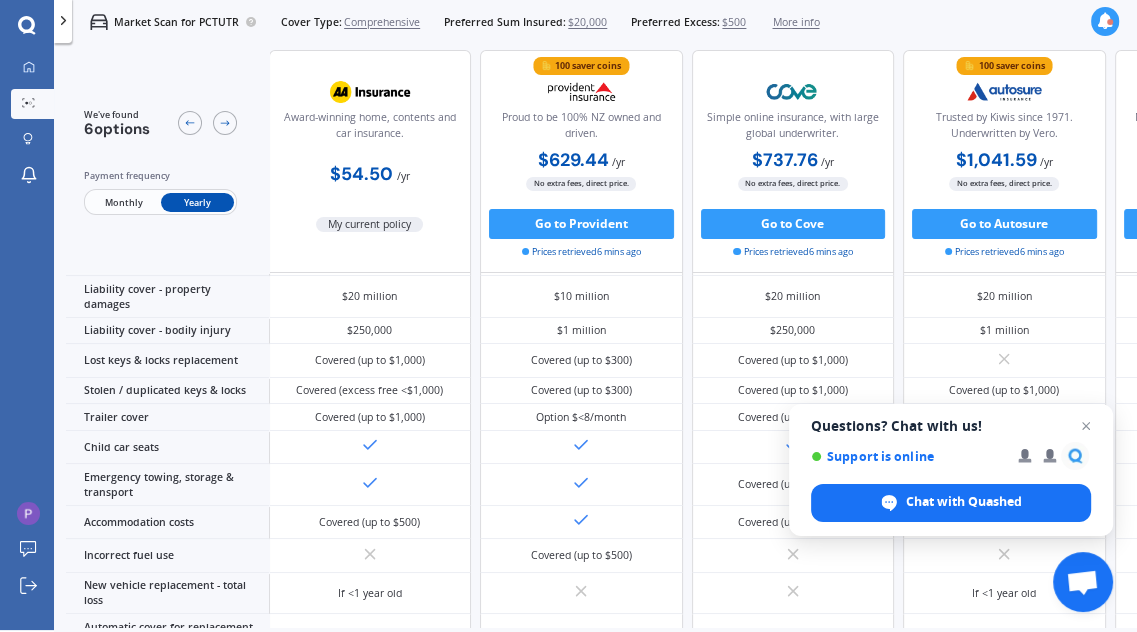 scroll, scrollTop: 264, scrollLeft: 0, axis: vertical 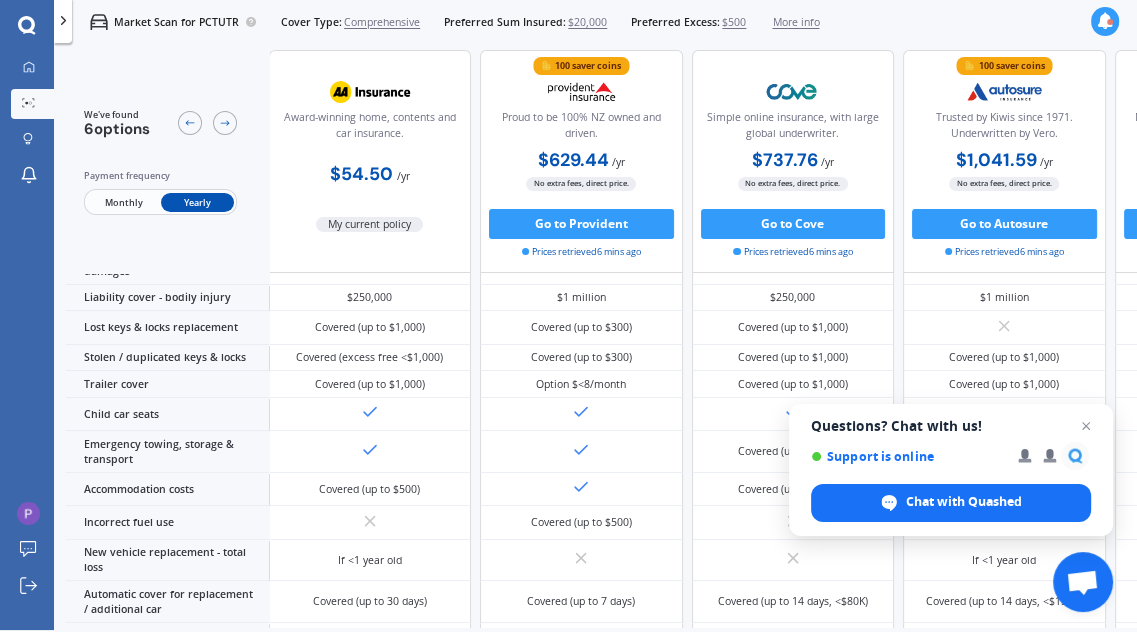 drag, startPoint x: 1126, startPoint y: 252, endPoint x: 1132, endPoint y: 176, distance: 76.23647 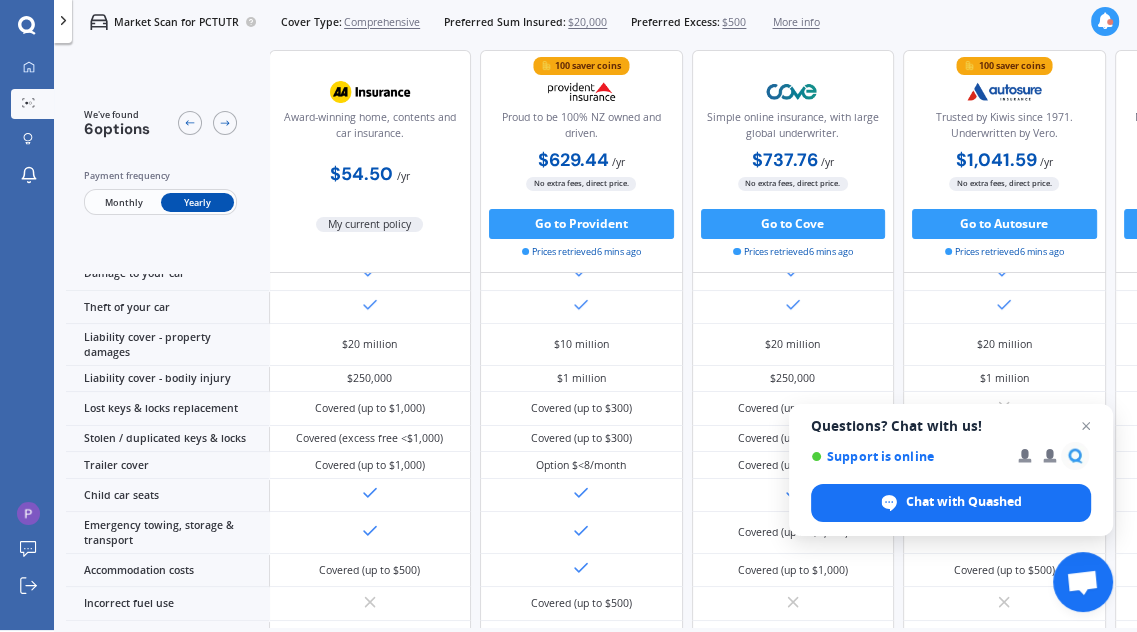 scroll, scrollTop: 154, scrollLeft: 0, axis: vertical 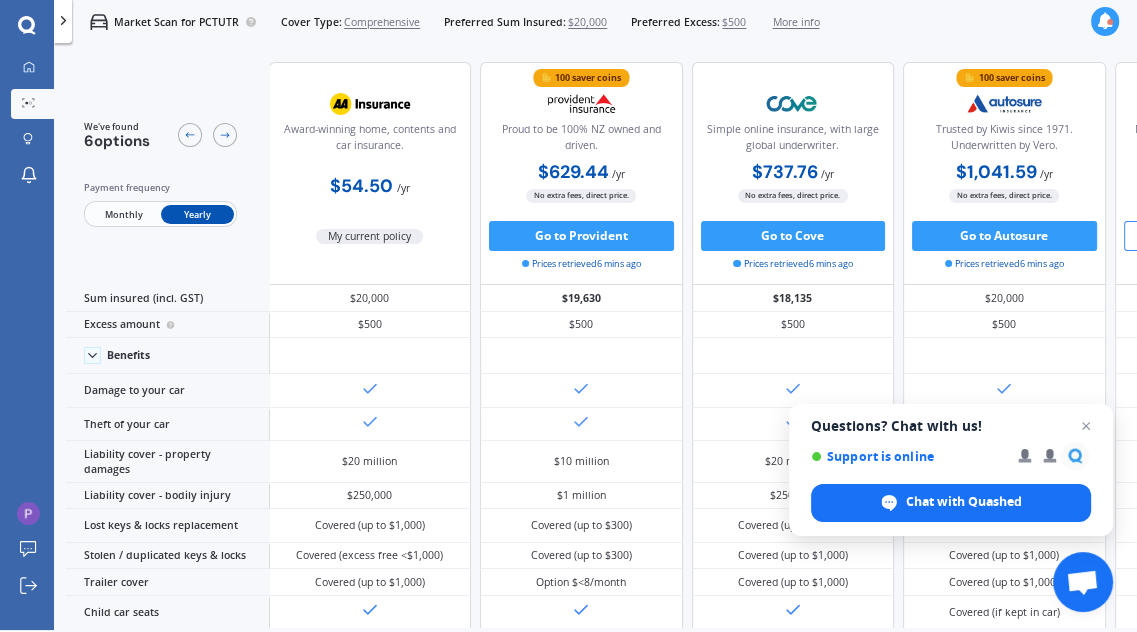 click on "Go to Assurant" at bounding box center [1216, 236] 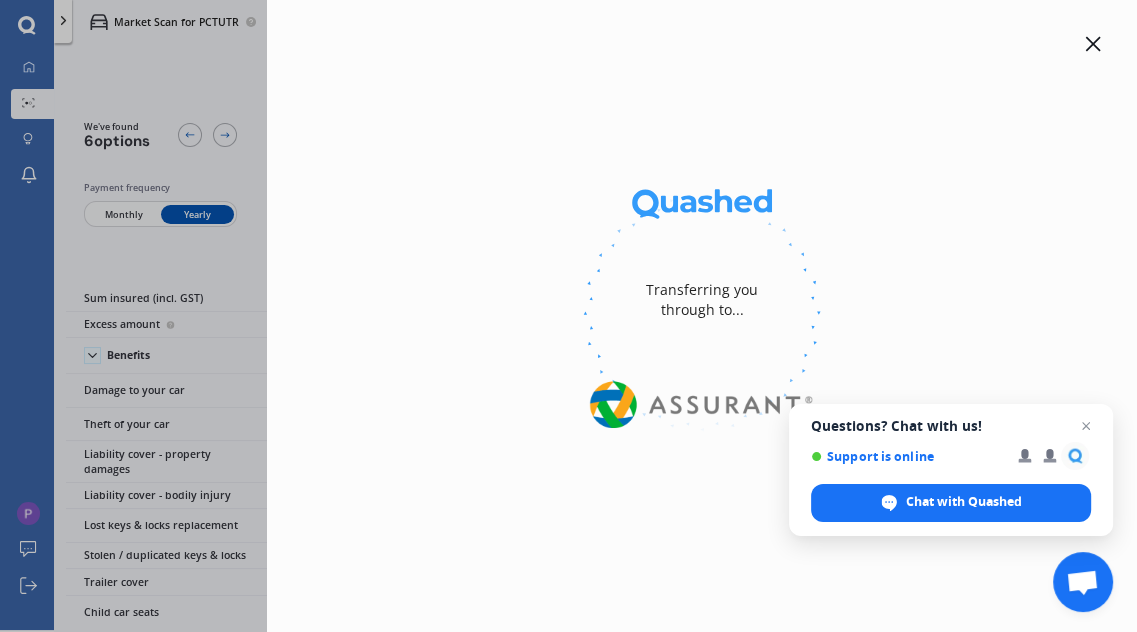 scroll, scrollTop: 426, scrollLeft: 0, axis: vertical 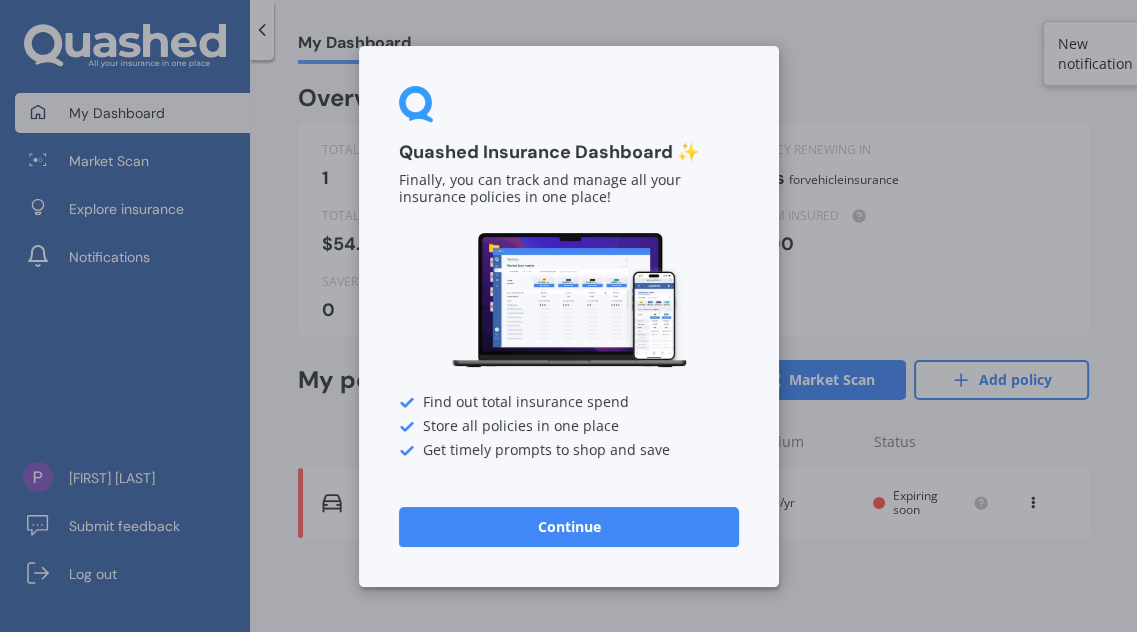 click on "Continue" at bounding box center (569, 526) 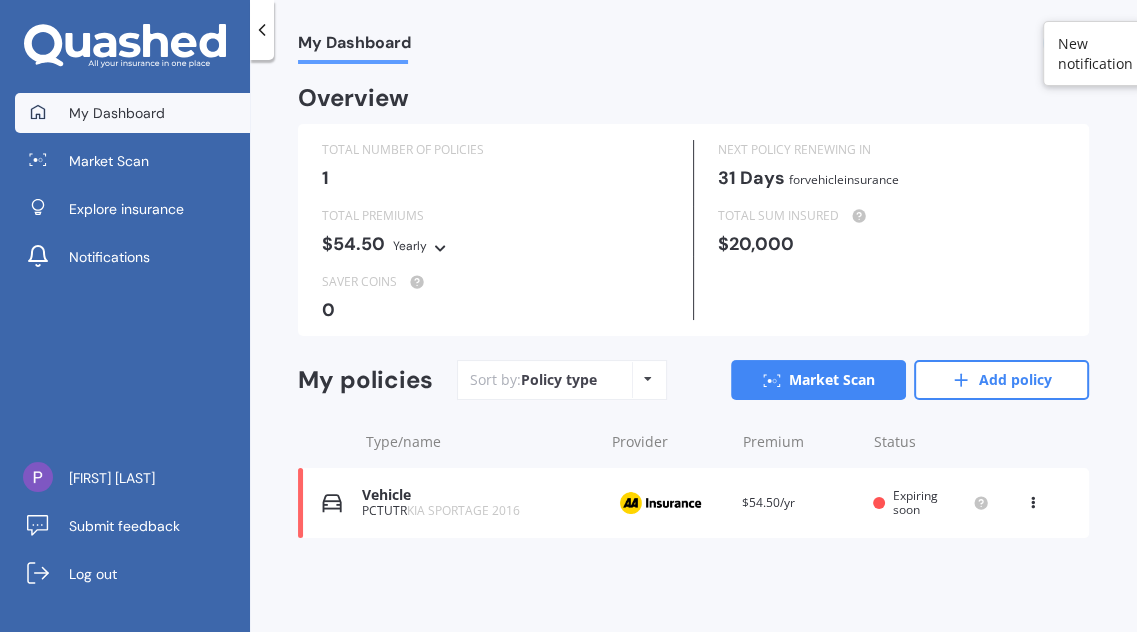 click at bounding box center [648, 379] 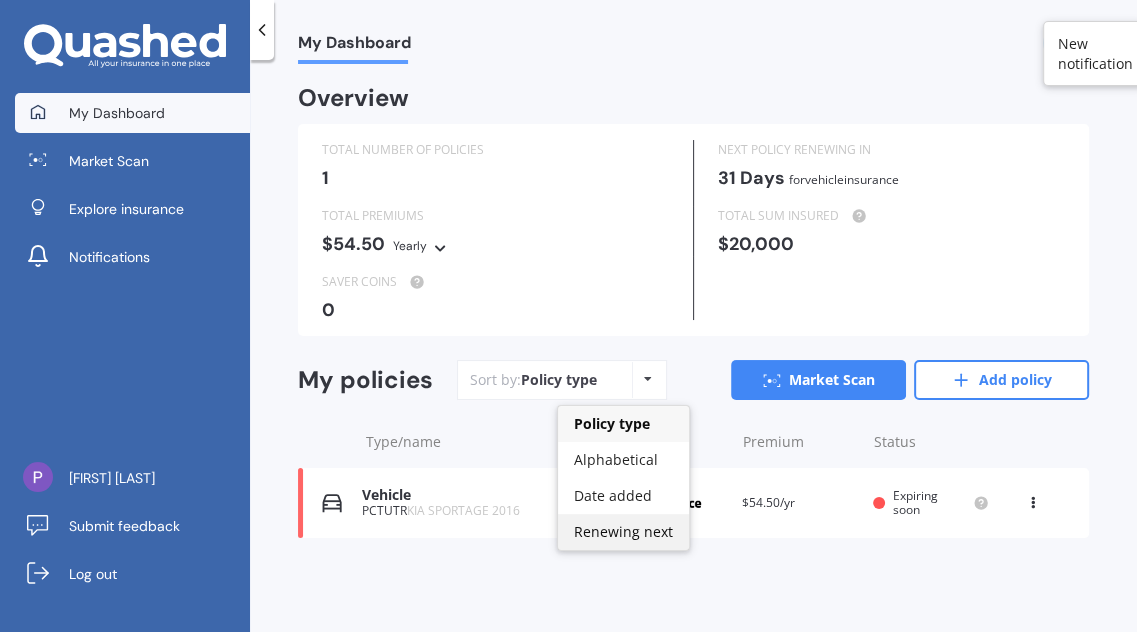 click on "Renewing next" at bounding box center [623, 531] 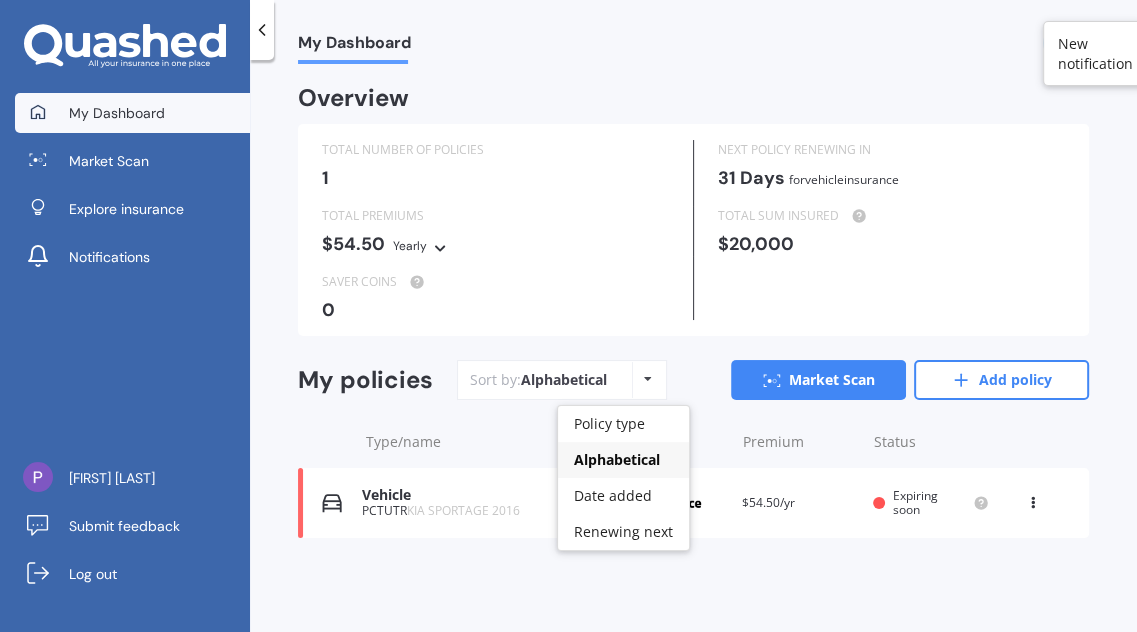 scroll, scrollTop: 31, scrollLeft: 0, axis: vertical 